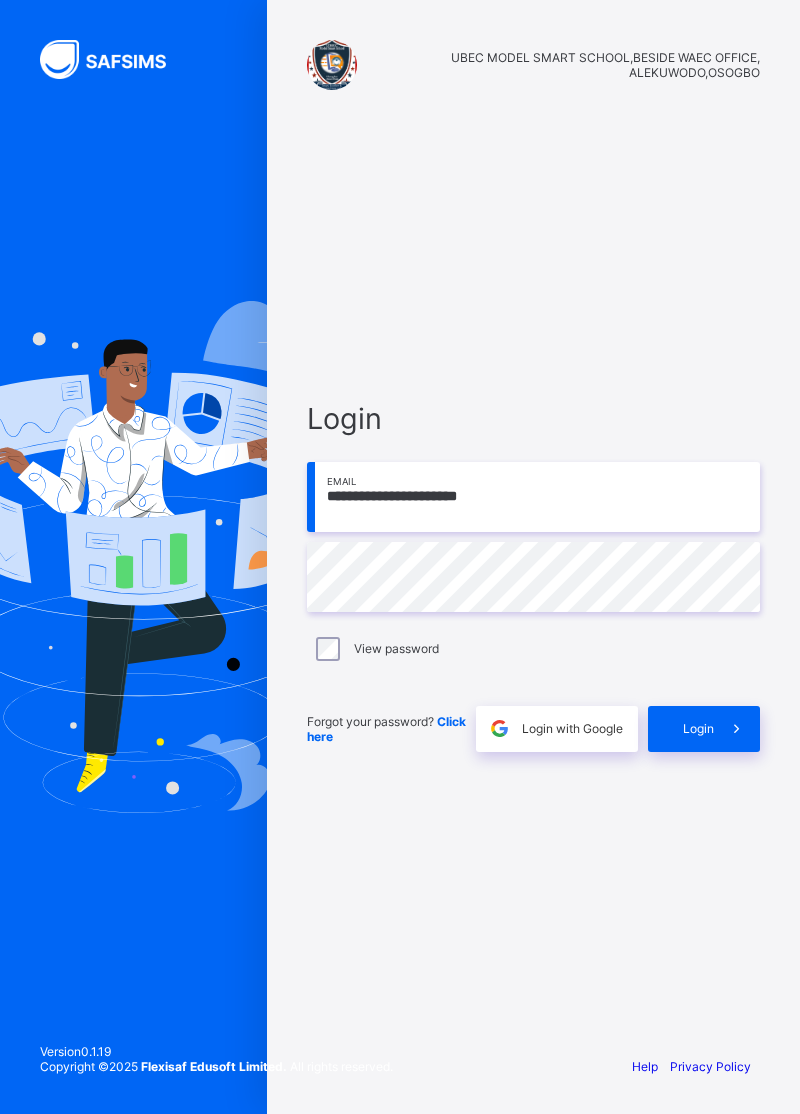 scroll, scrollTop: 0, scrollLeft: 0, axis: both 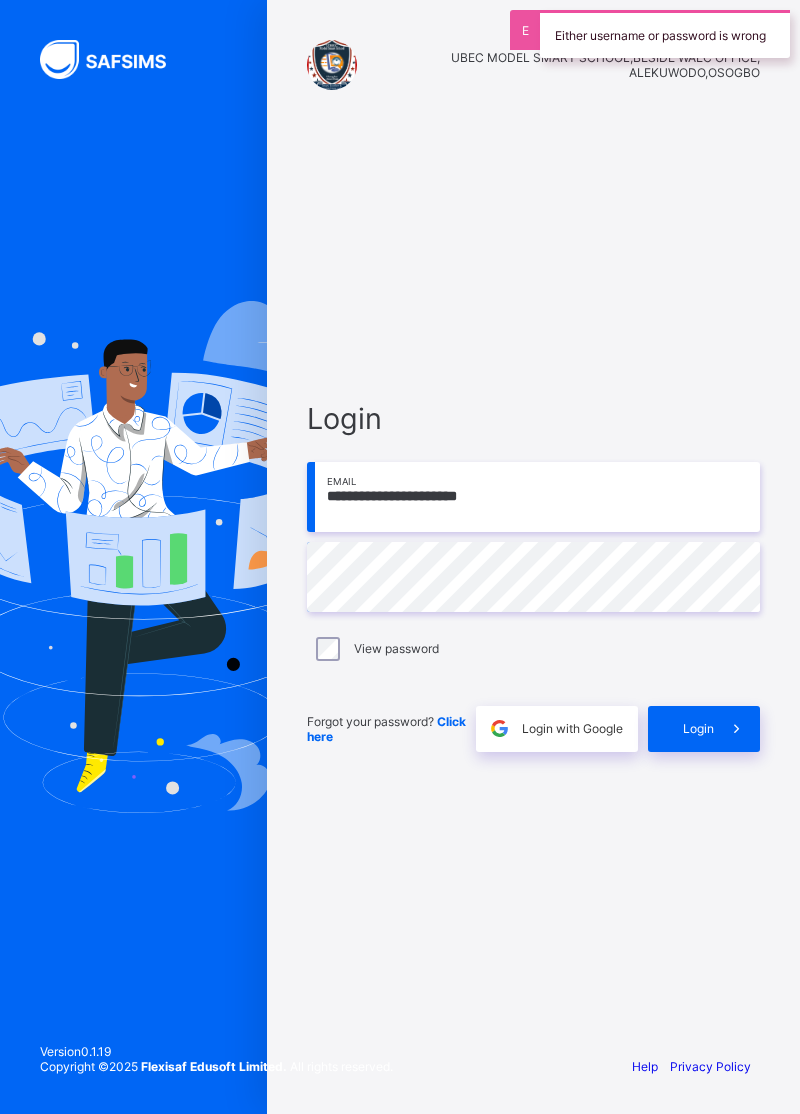 click at bounding box center (737, 729) 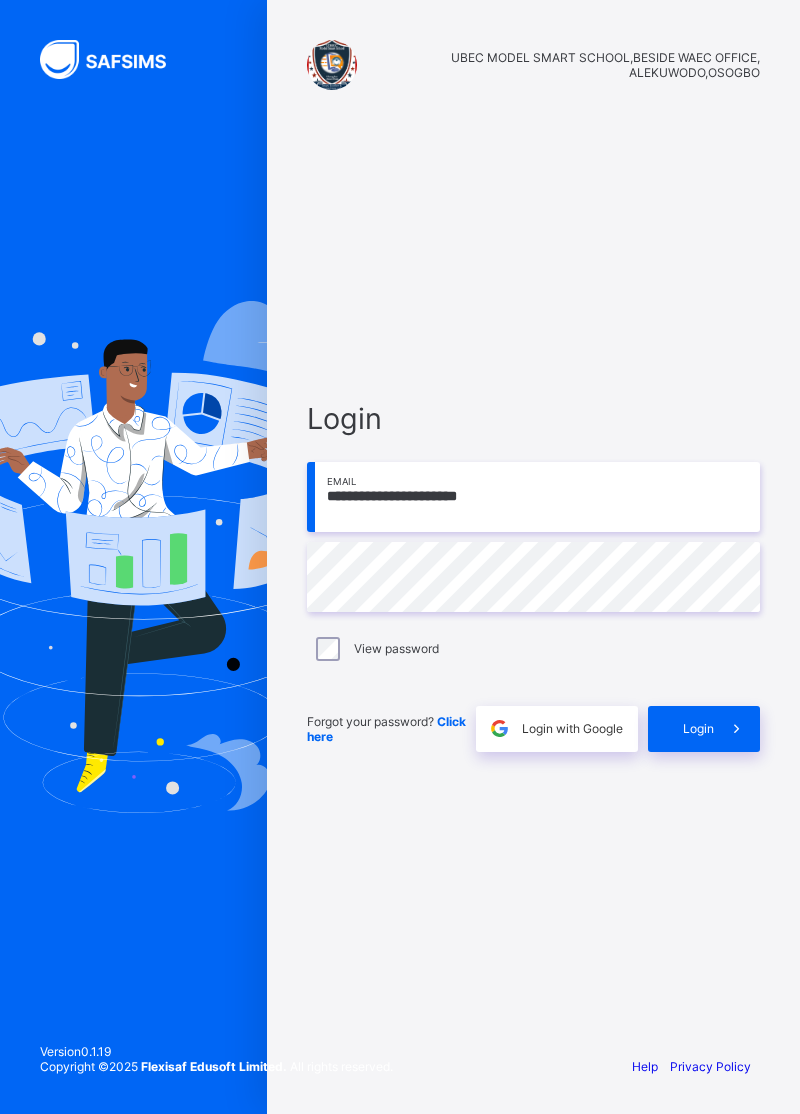 scroll, scrollTop: 0, scrollLeft: 0, axis: both 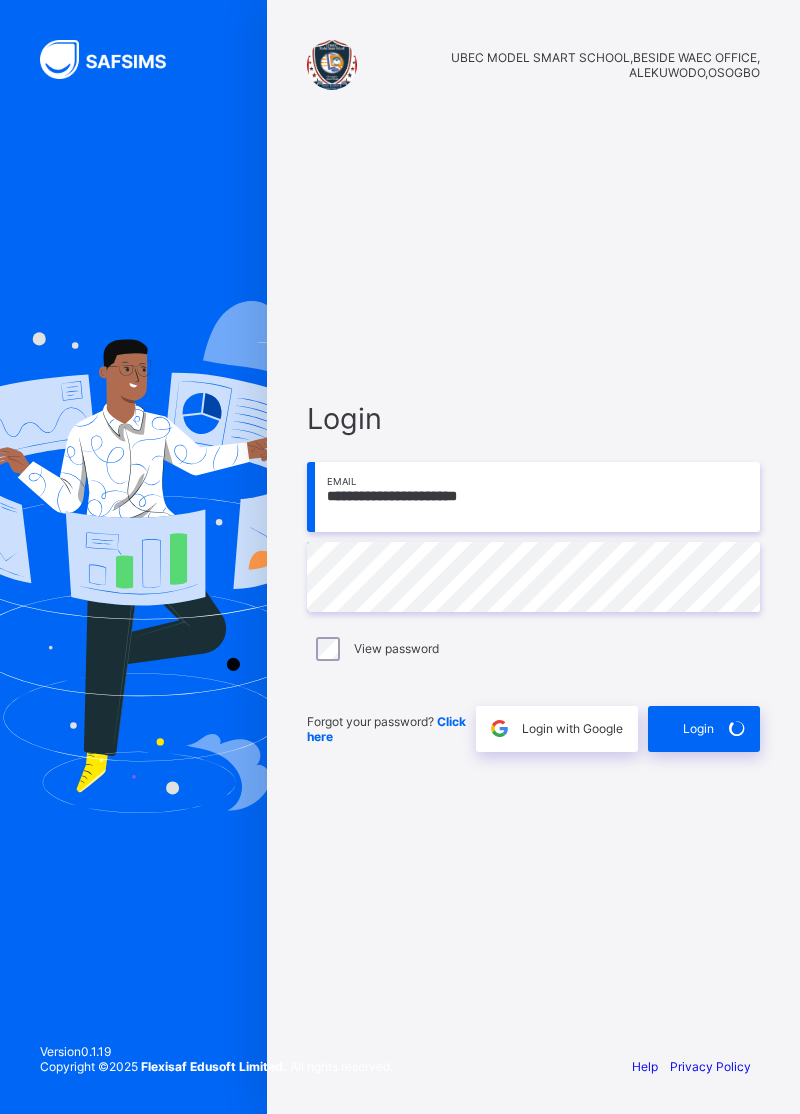 click on "**********" at bounding box center [400, 557] 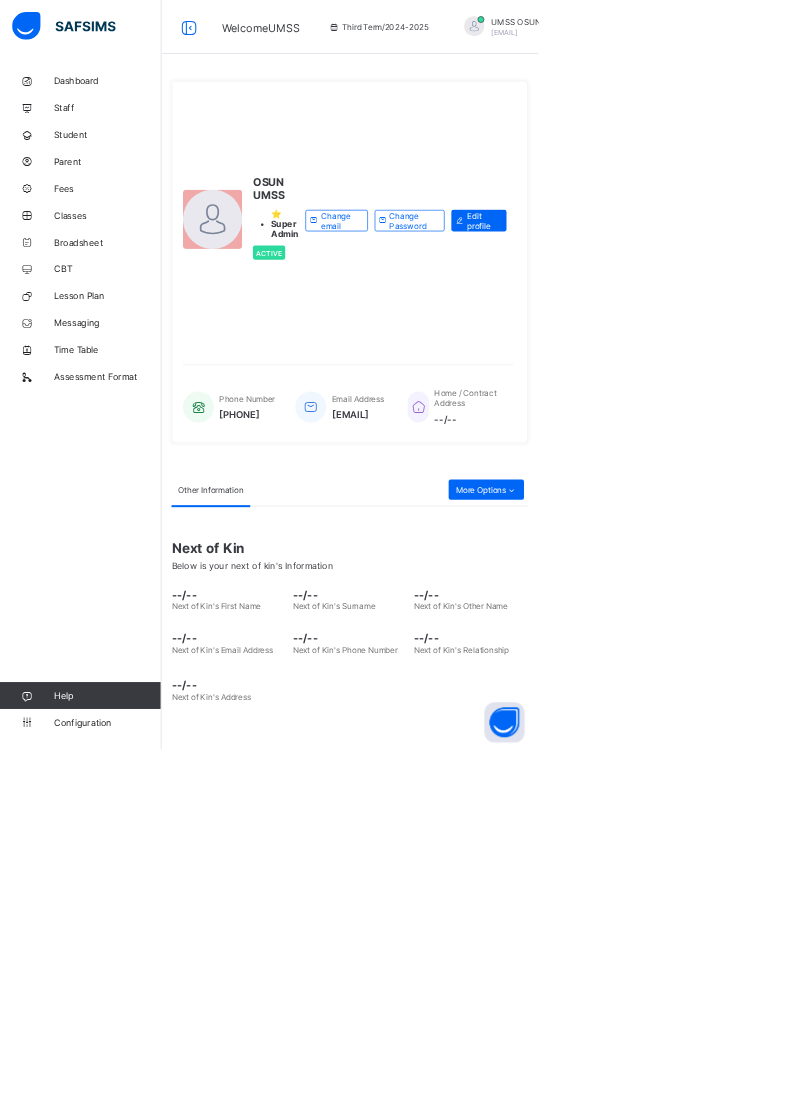 click on "CBT" at bounding box center [120, 400] 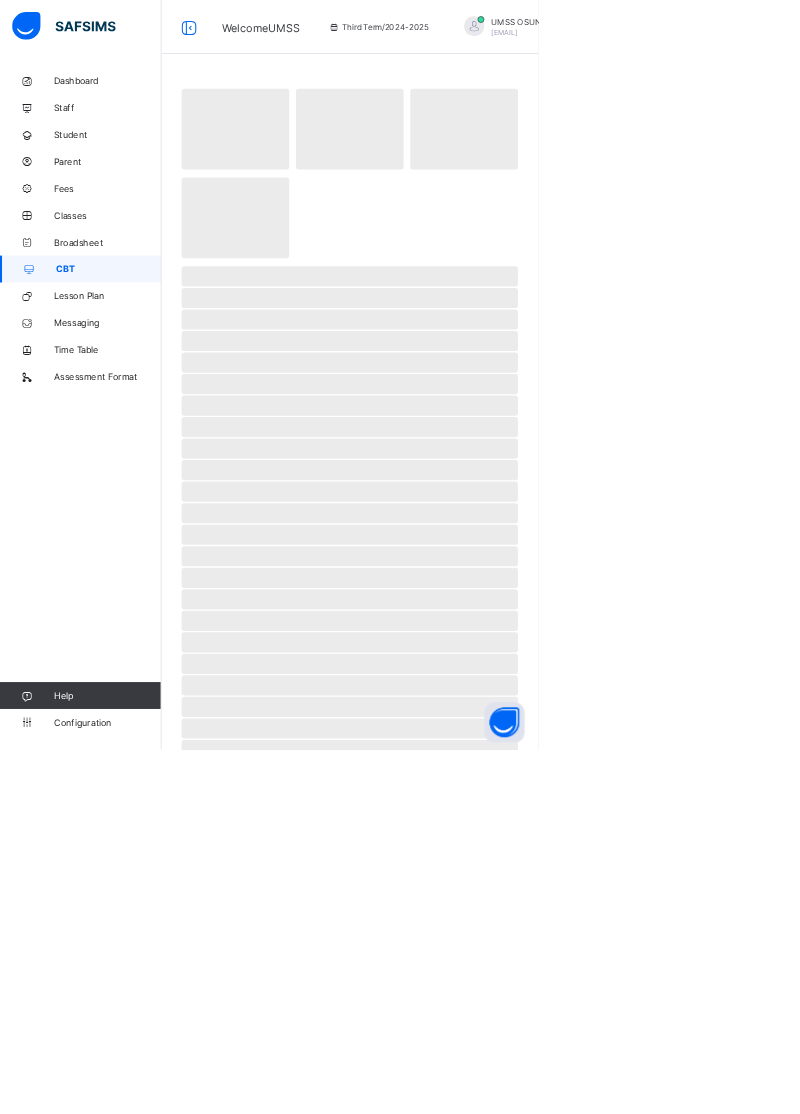 click on "Broadsheet" at bounding box center [160, 360] 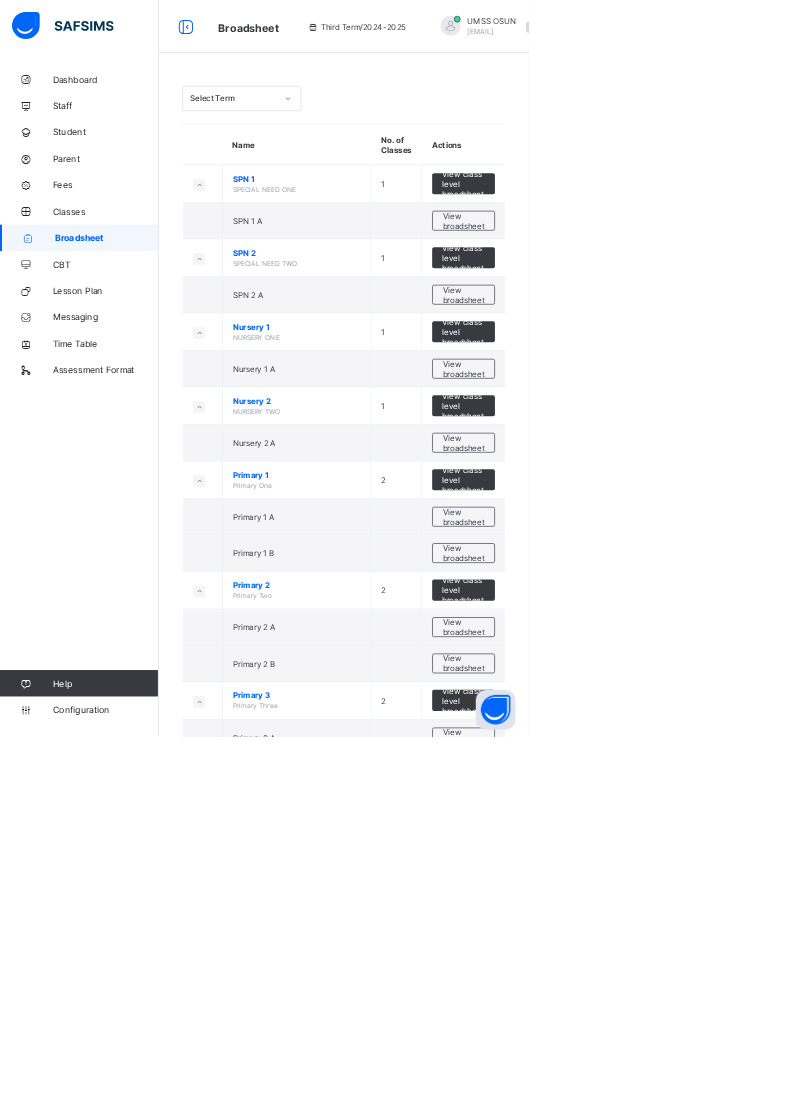 click on "View broadsheet" at bounding box center (701, 334) 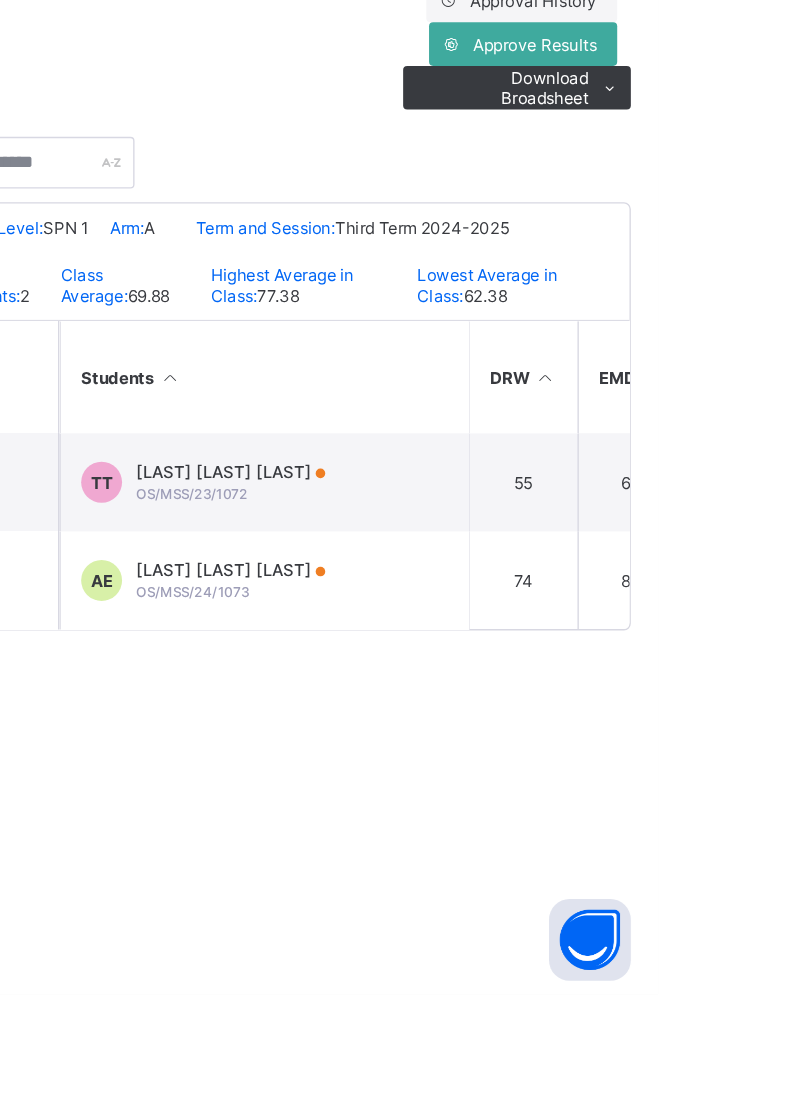 click on "TAIWO PENIEL TOLUWANIMI" at bounding box center (486, 730) 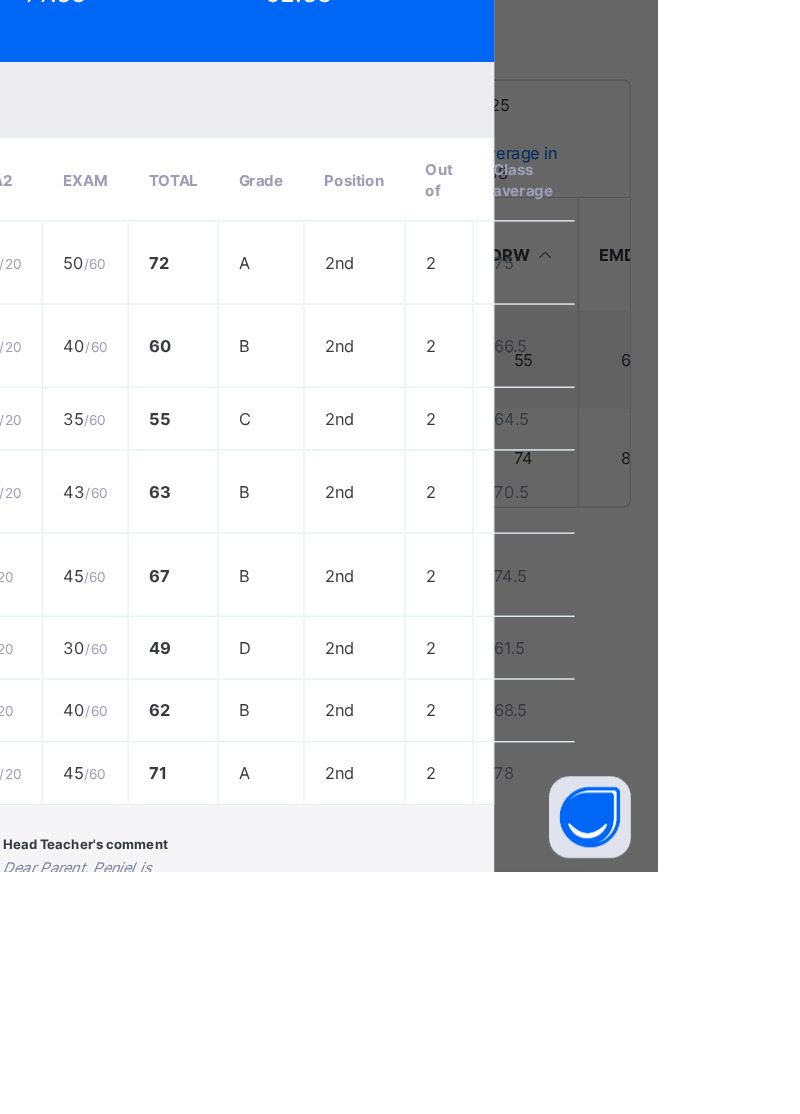 scroll, scrollTop: 0, scrollLeft: 0, axis: both 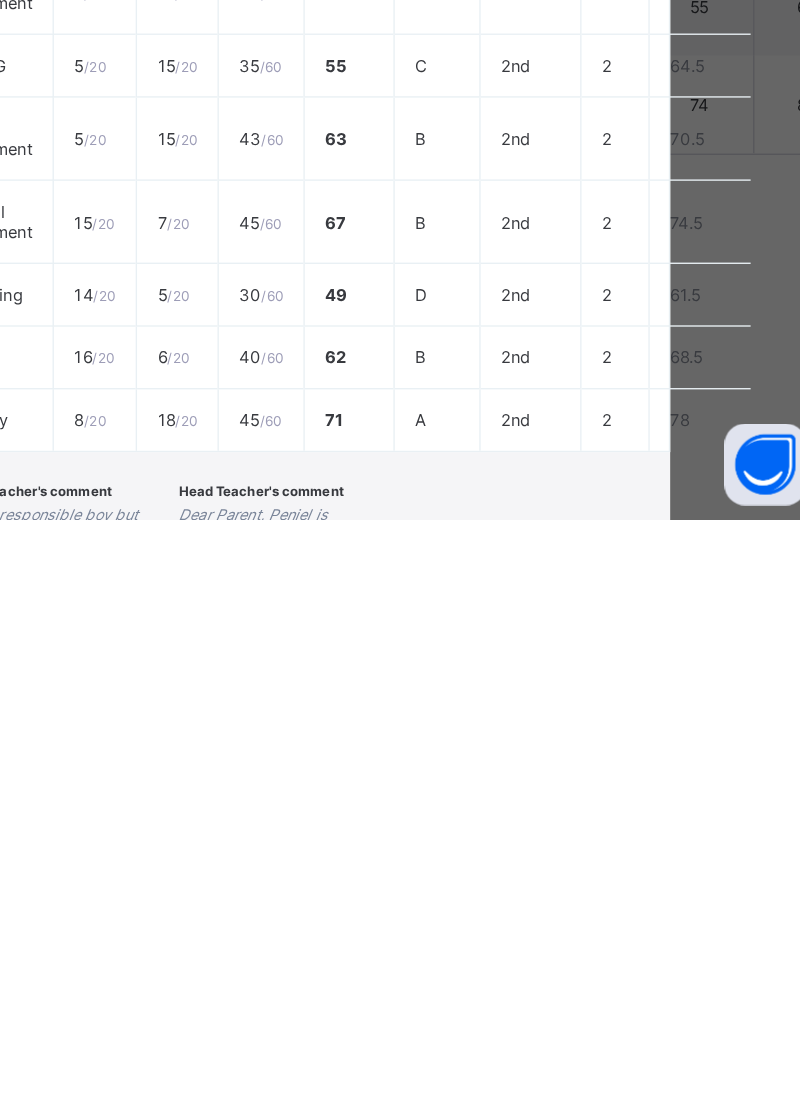 click on "Close" at bounding box center [430, 1278] 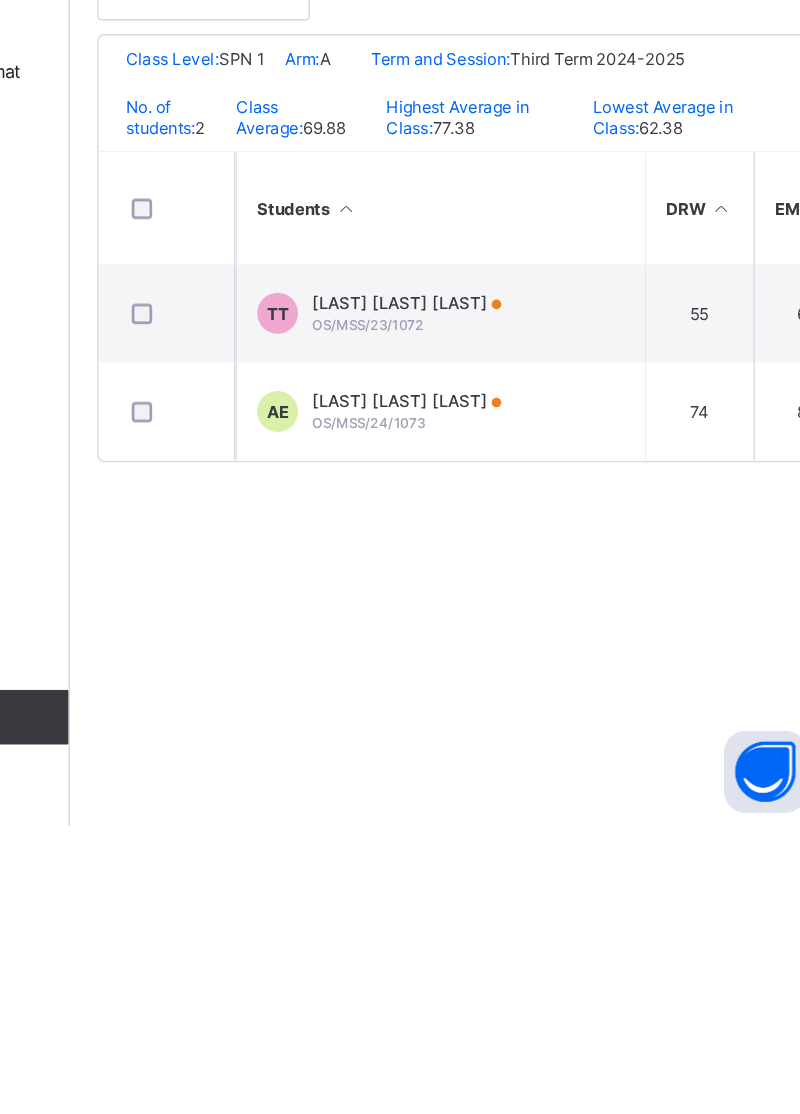 click on "ADEBOYE OLADIPUPO EMMANUEL" at bounding box center [486, 802] 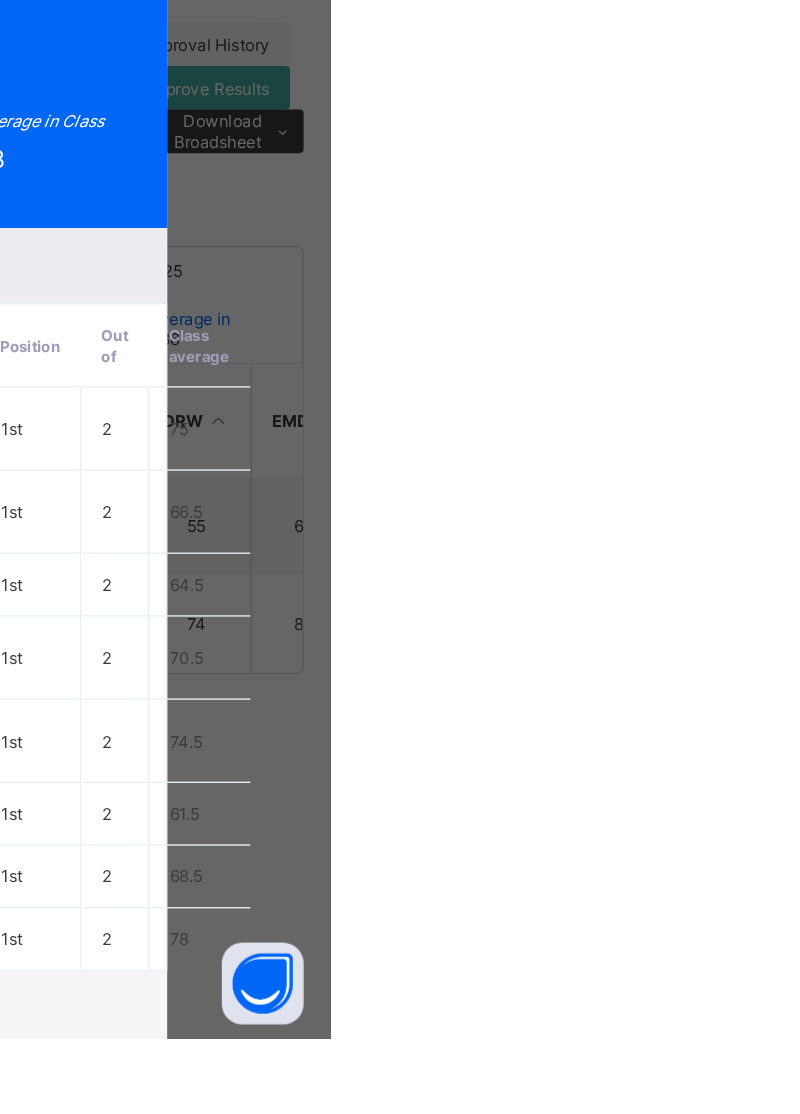 scroll, scrollTop: 0, scrollLeft: 0, axis: both 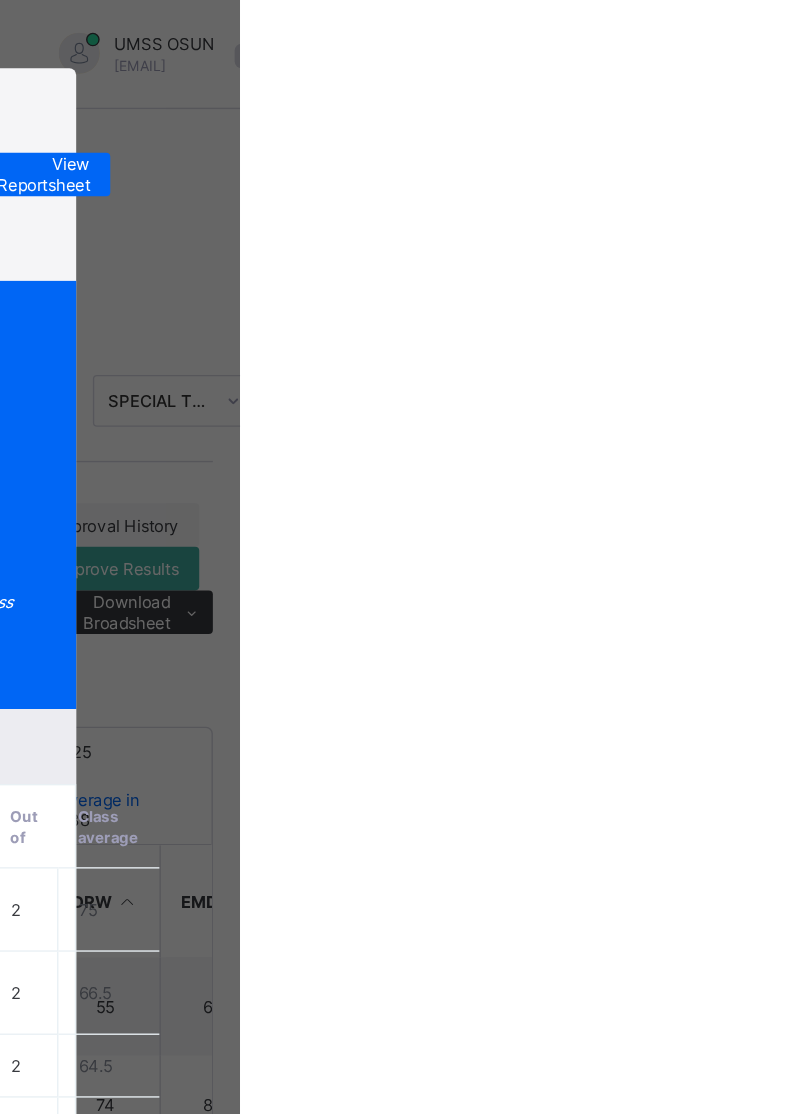 click on "View Reportsheet" at bounding box center (646, 128) 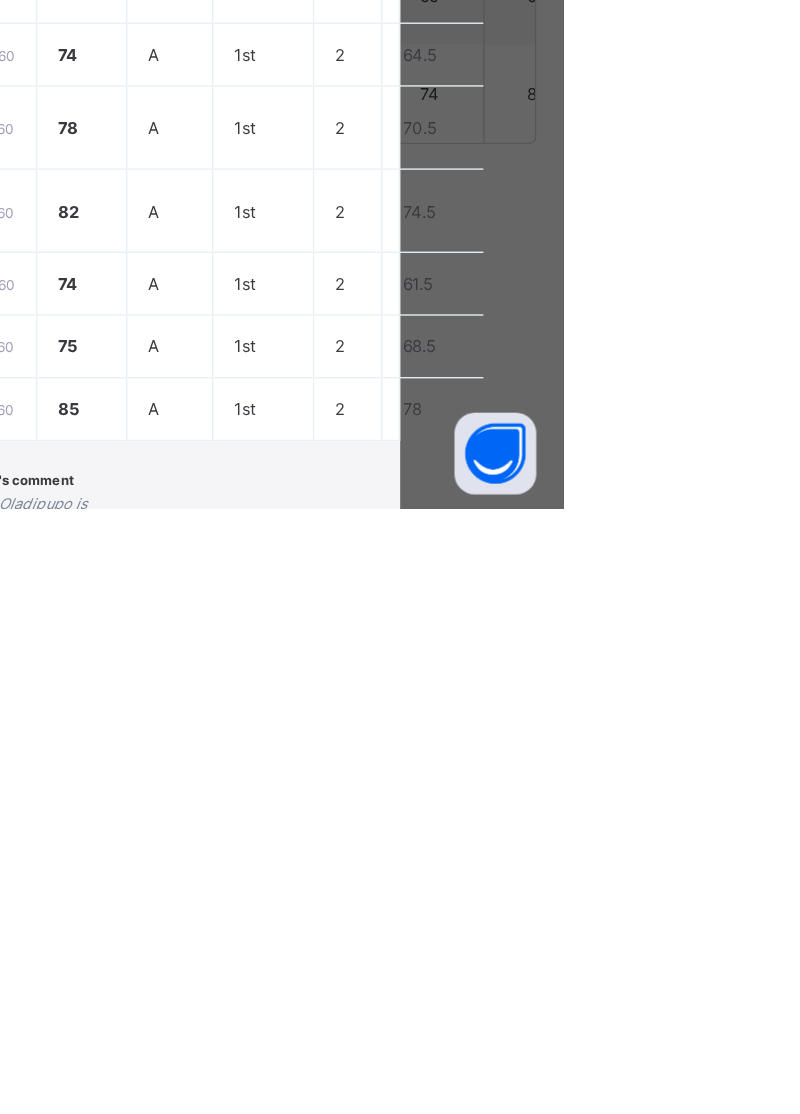 click on "Dear Parent,
Oladipupo is excelling academically, ranking 1st in all subjects. His behavioral traits are mostly excellent, with room for improvement in perseverance and politeness. Encourage his musical skills to enhance overall development.
Best regards,
Class Teacher" at bounding box center [400, 1170] 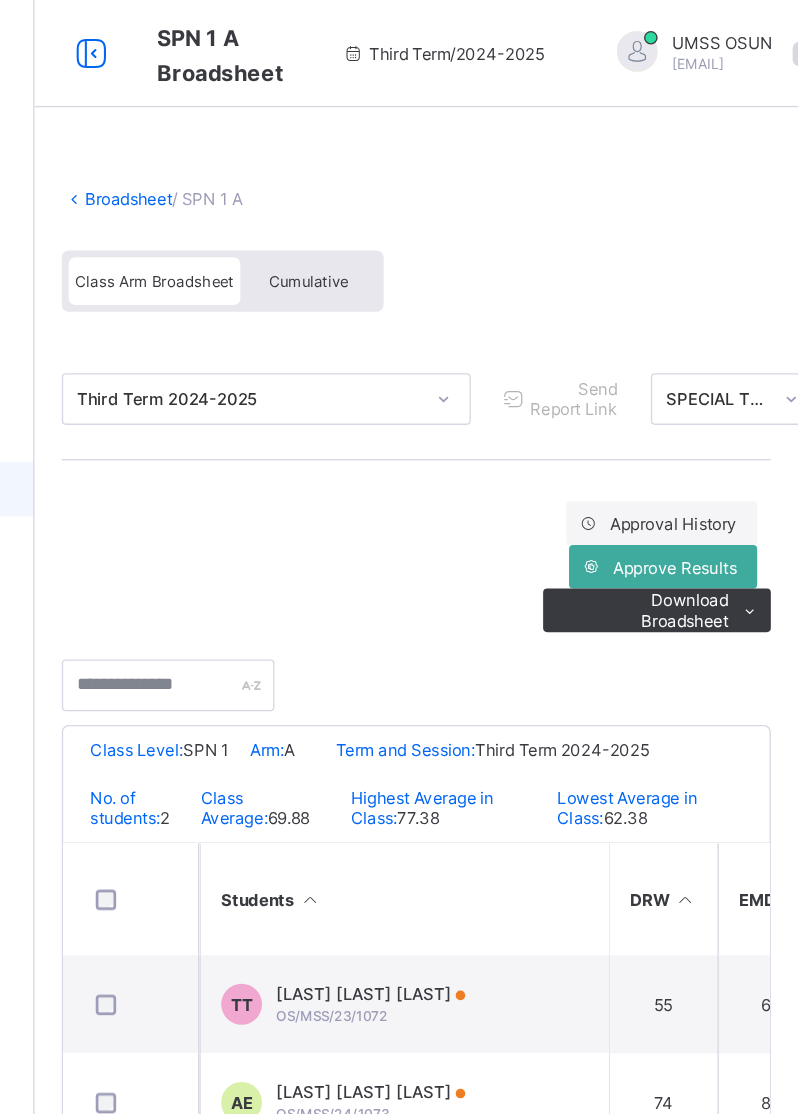 click on "Broadsheet" at bounding box center (309, 147) 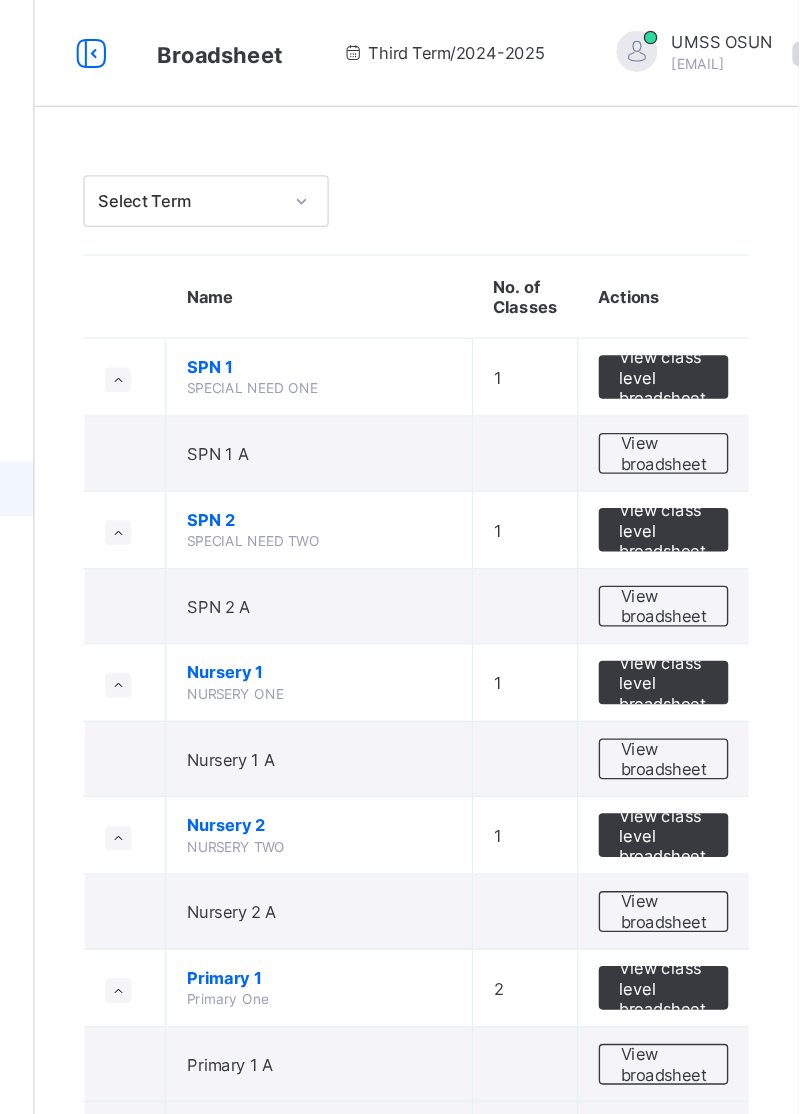 click on "View broadsheet" at bounding box center (701, 446) 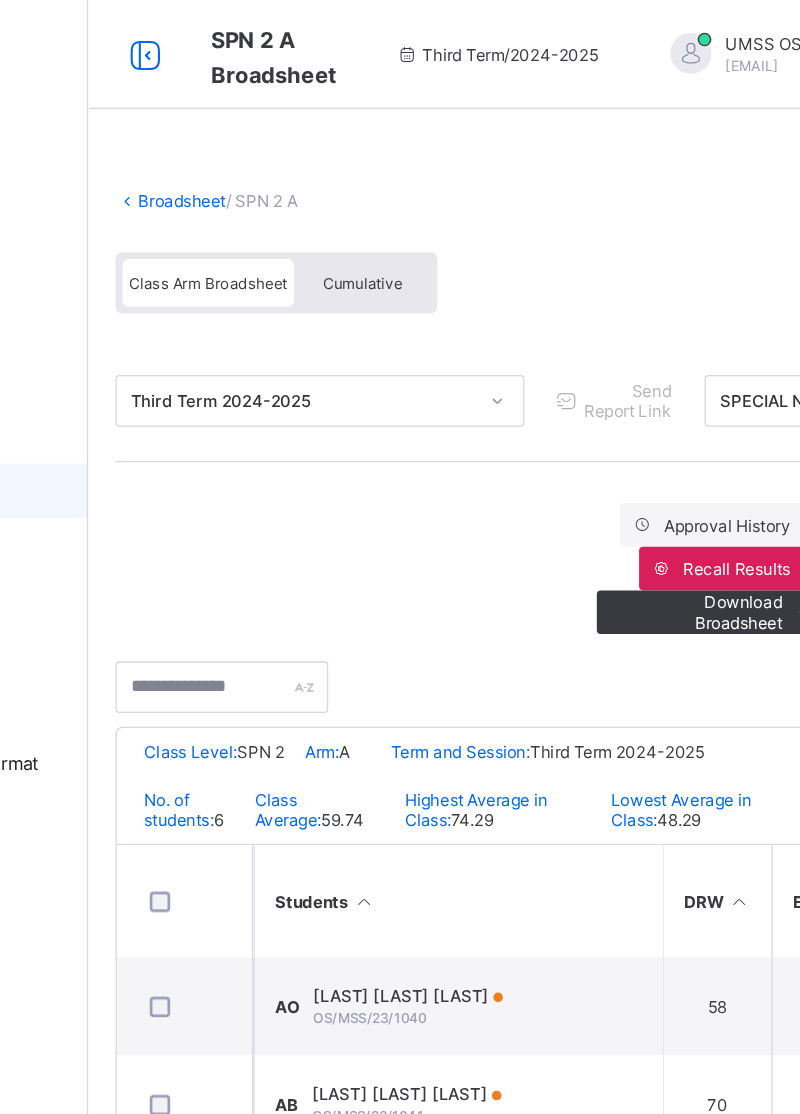 scroll, scrollTop: 22, scrollLeft: 0, axis: vertical 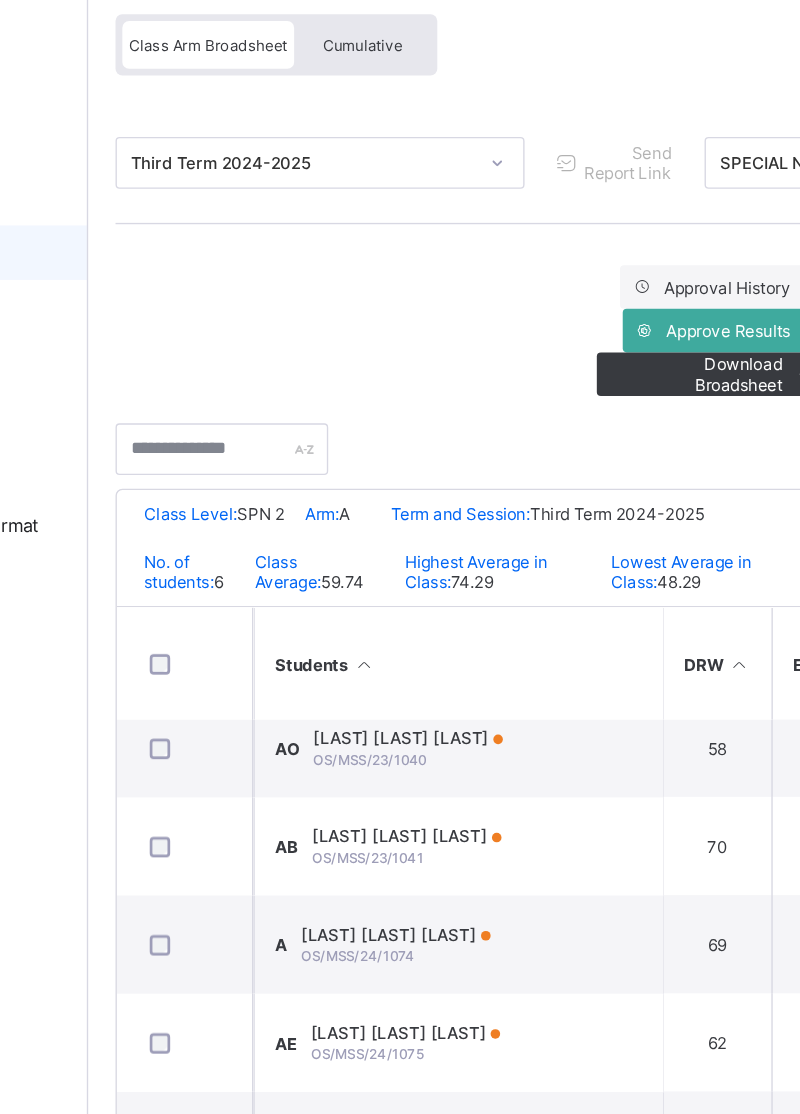 click on "ADERIBIGBE  KEHINDE ESTHER" at bounding box center (472, 931) 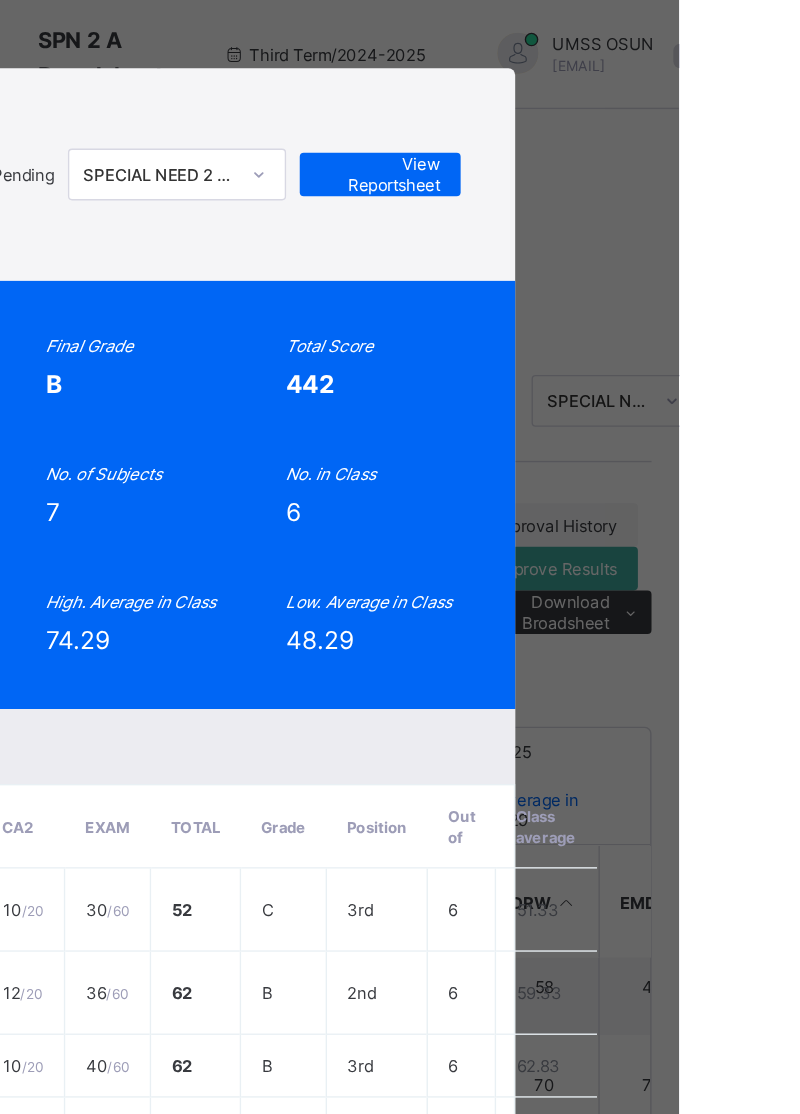 click on "View Reportsheet" at bounding box center (581, 128) 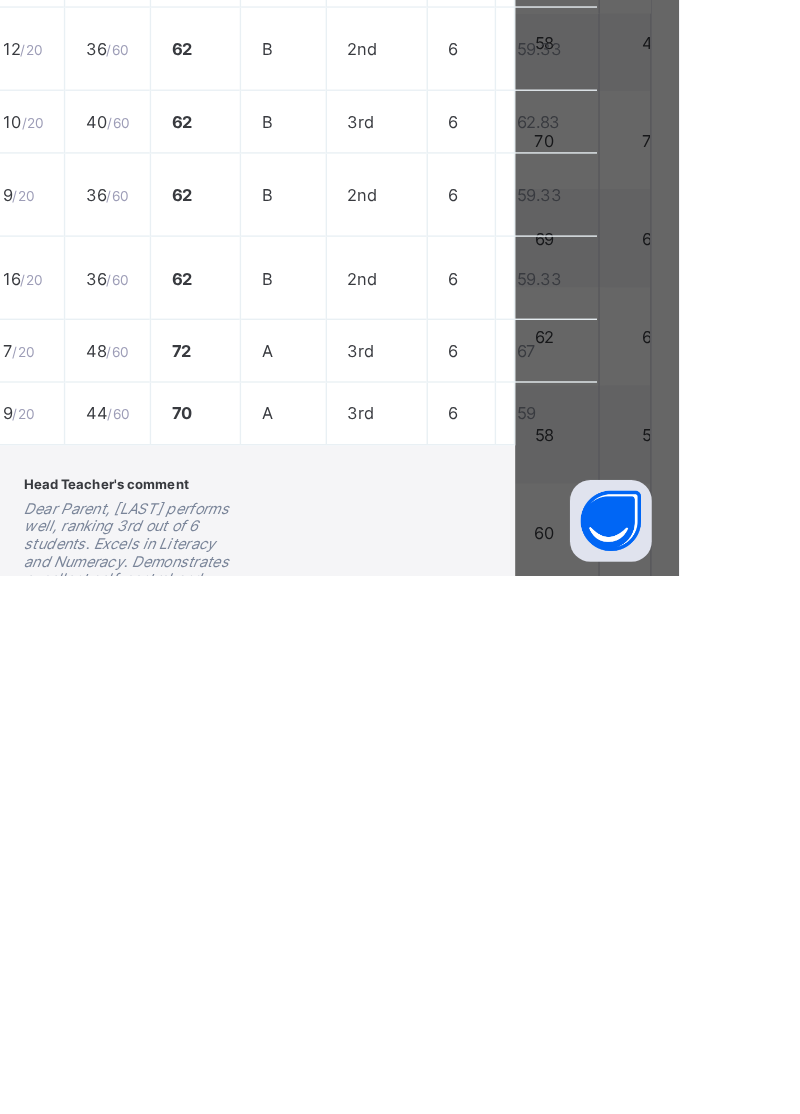 click on "Dear Parent,
Kehinde performs well, ranking 3rd out of 6 students. Excels in Literacy and Numeracy. Demonstrates excellent self-control and politeness. To support growth, encourage more practice in Sign Language and artistic subjects.
Best regards,
Class Teacher" at bounding box center [398, 1124] 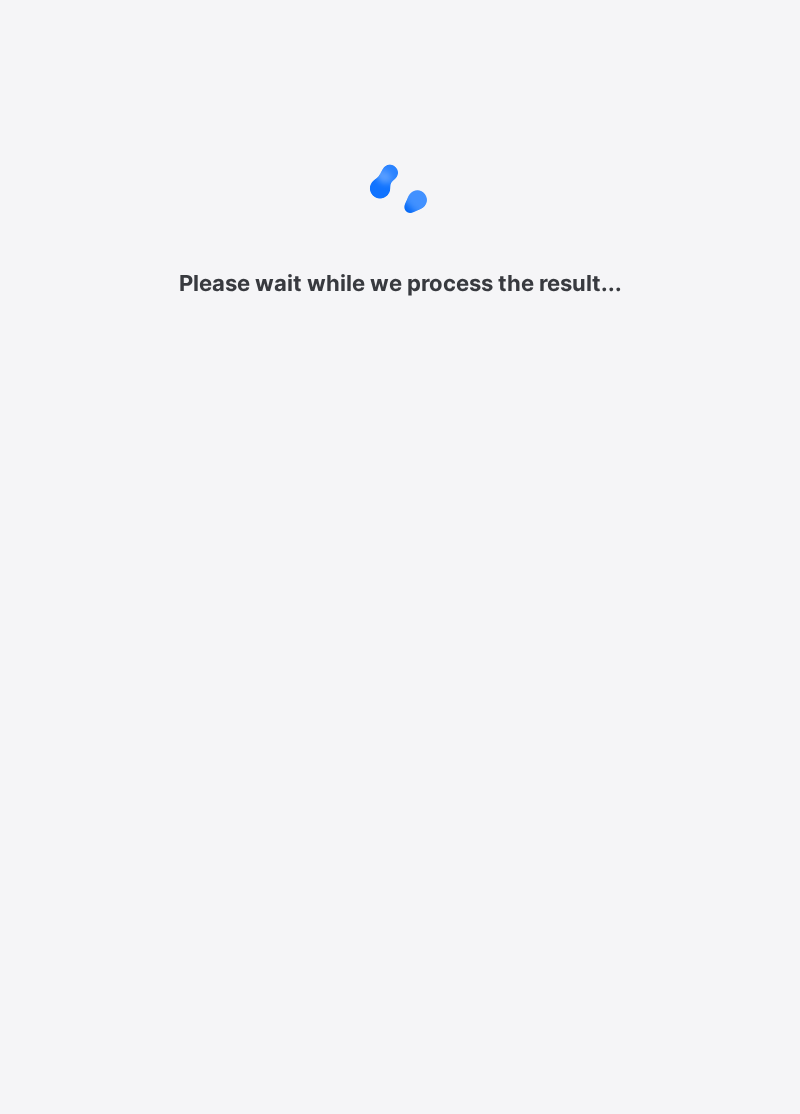 scroll, scrollTop: 0, scrollLeft: 0, axis: both 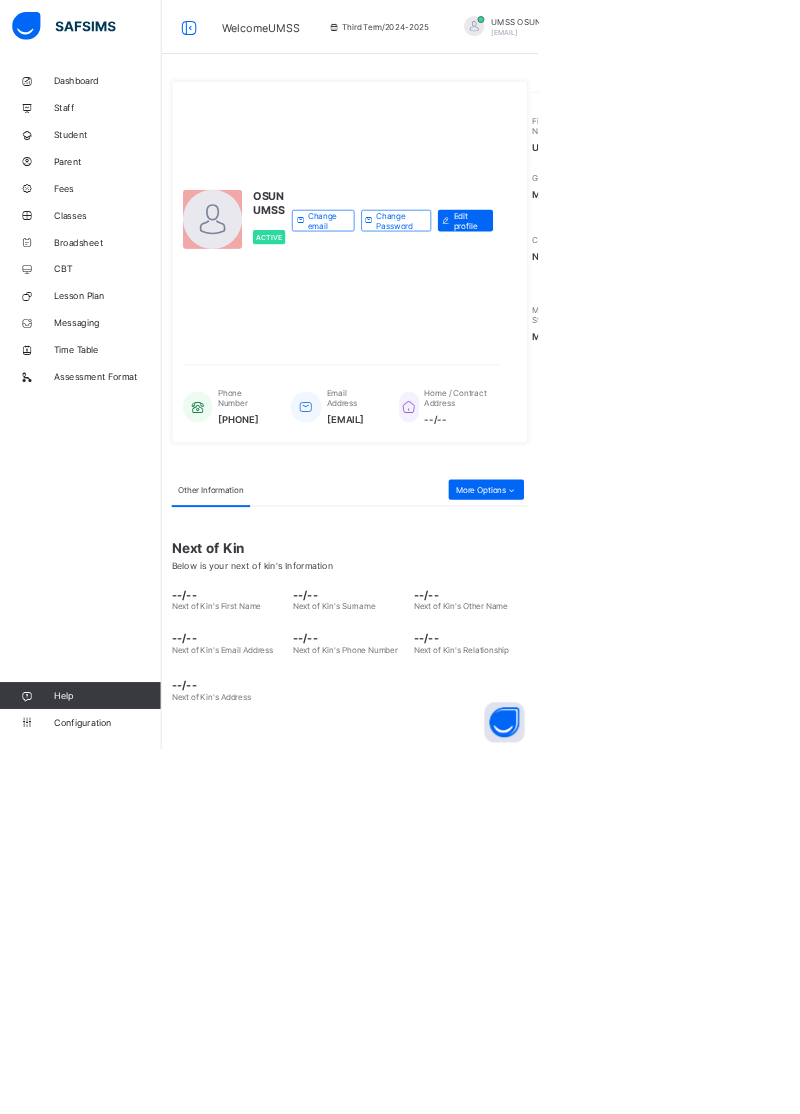 click on "Broadsheet" at bounding box center (160, 360) 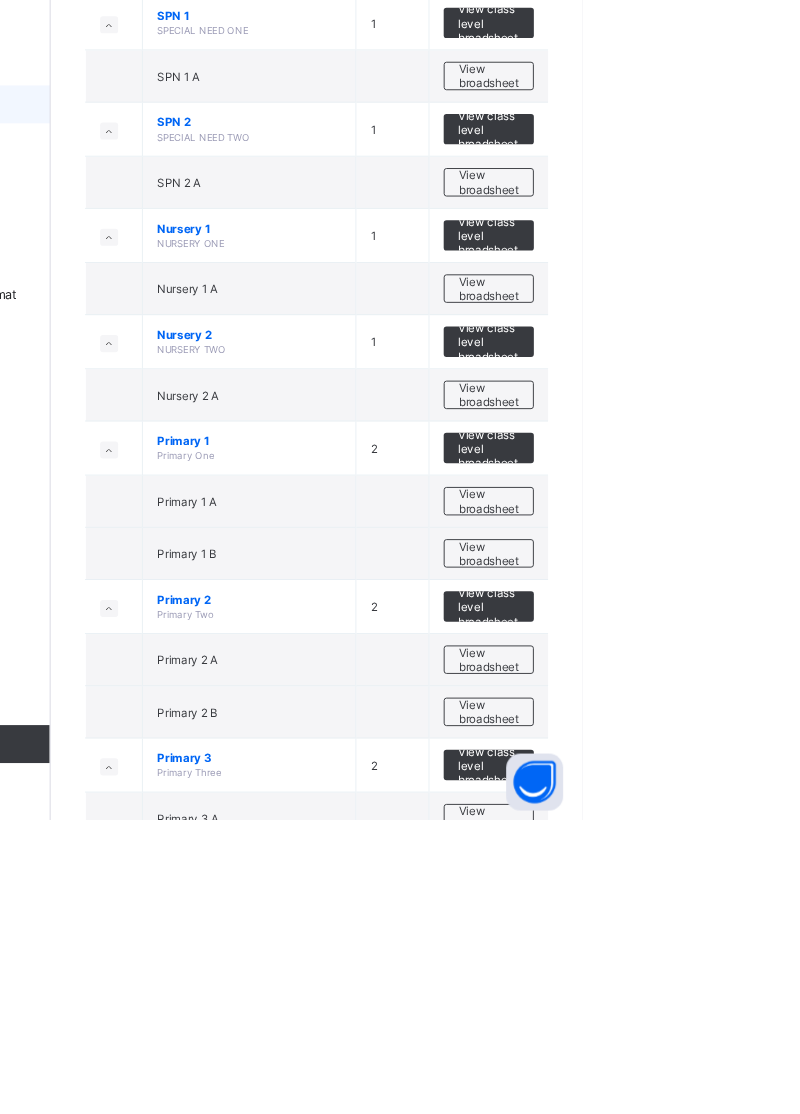 scroll, scrollTop: 4, scrollLeft: 0, axis: vertical 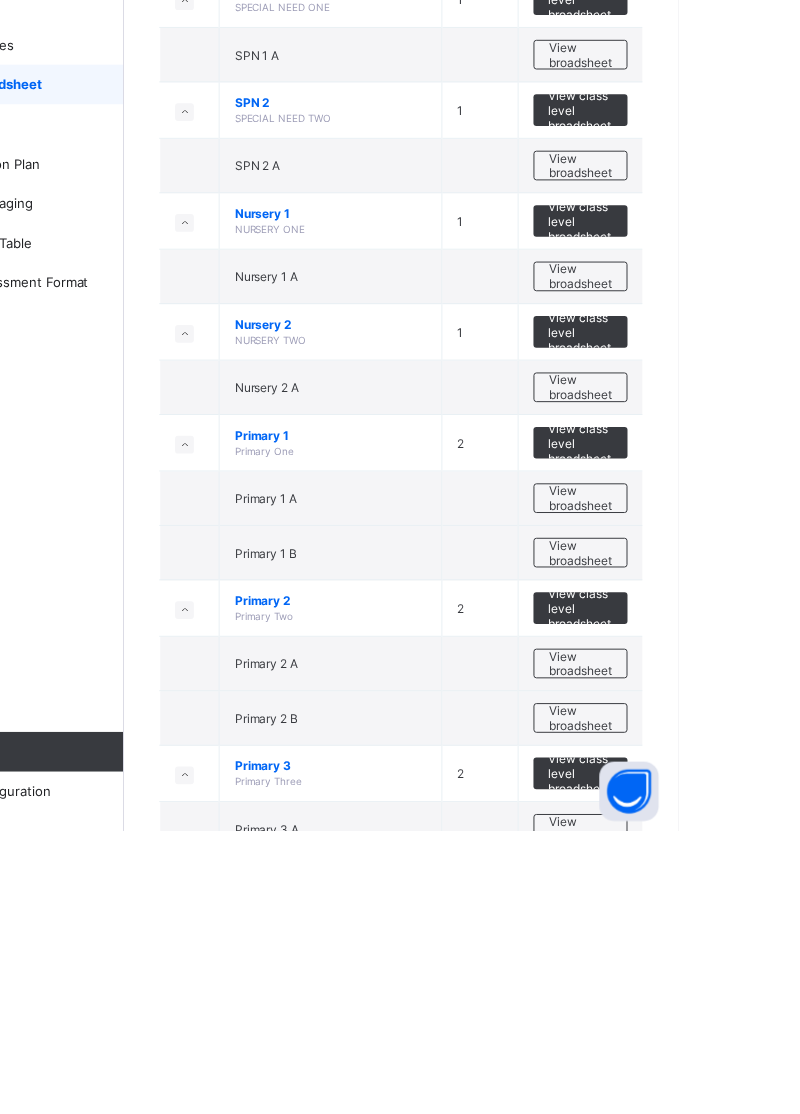 click on "View broadsheet" at bounding box center (701, 554) 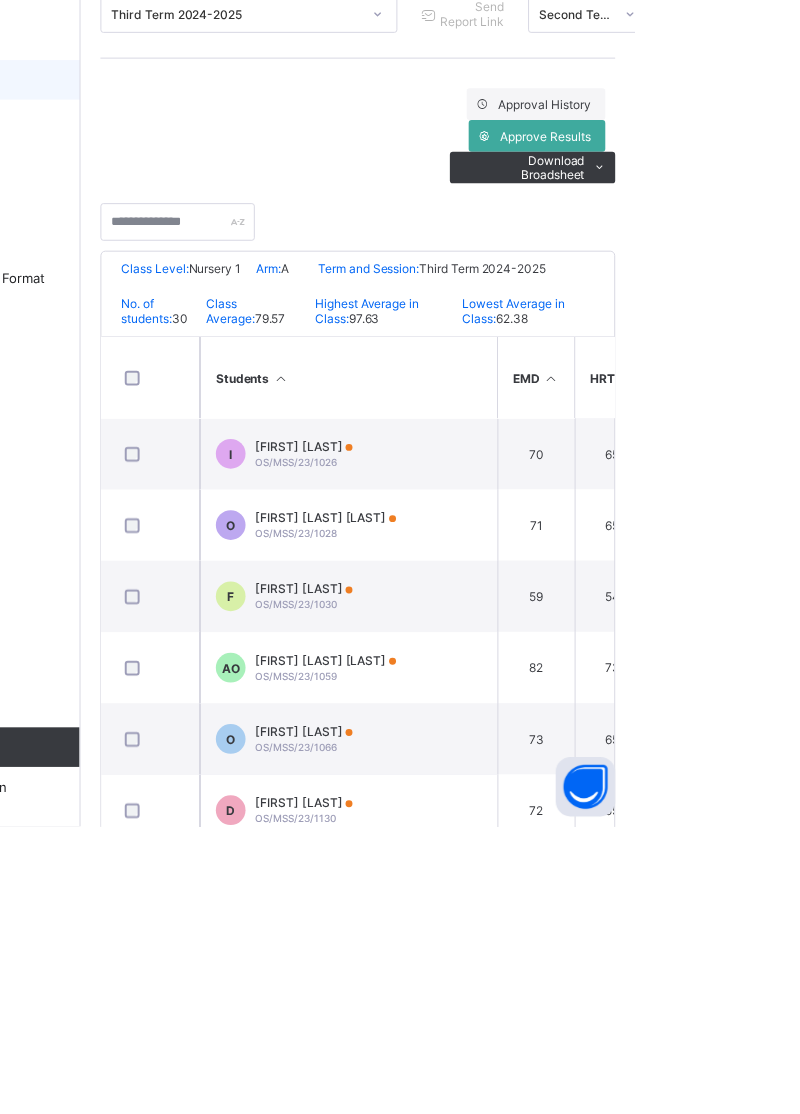 click on "OJO MOYINOLUWA FAUSTINA" at bounding box center (488, 802) 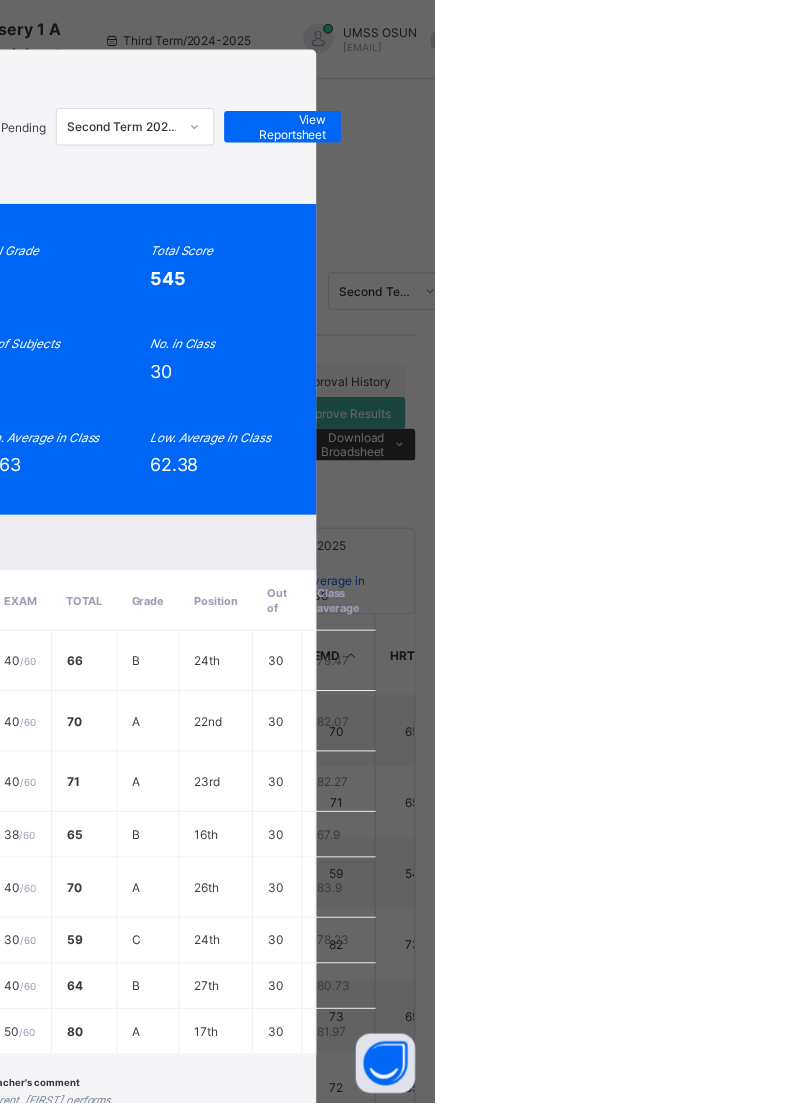 click on "View Reportsheet" at bounding box center (646, 128) 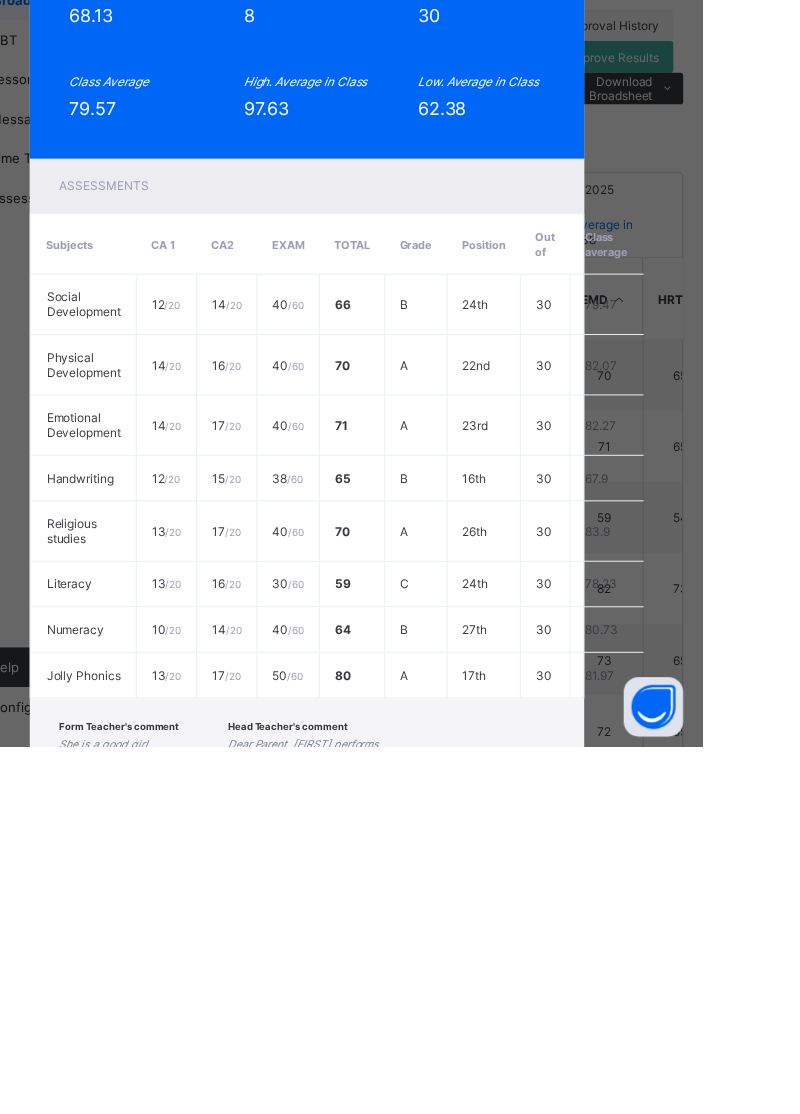 click on "Dear Parent,
Moyinoluwa performs well in most subjects, especially Jolly Phonics. Her overall position (23rd out of 30) suggests room for improvement. Encouraging reading and numeracy practice at home could boost her performance.
Best regards." at bounding box center (399, 1163) 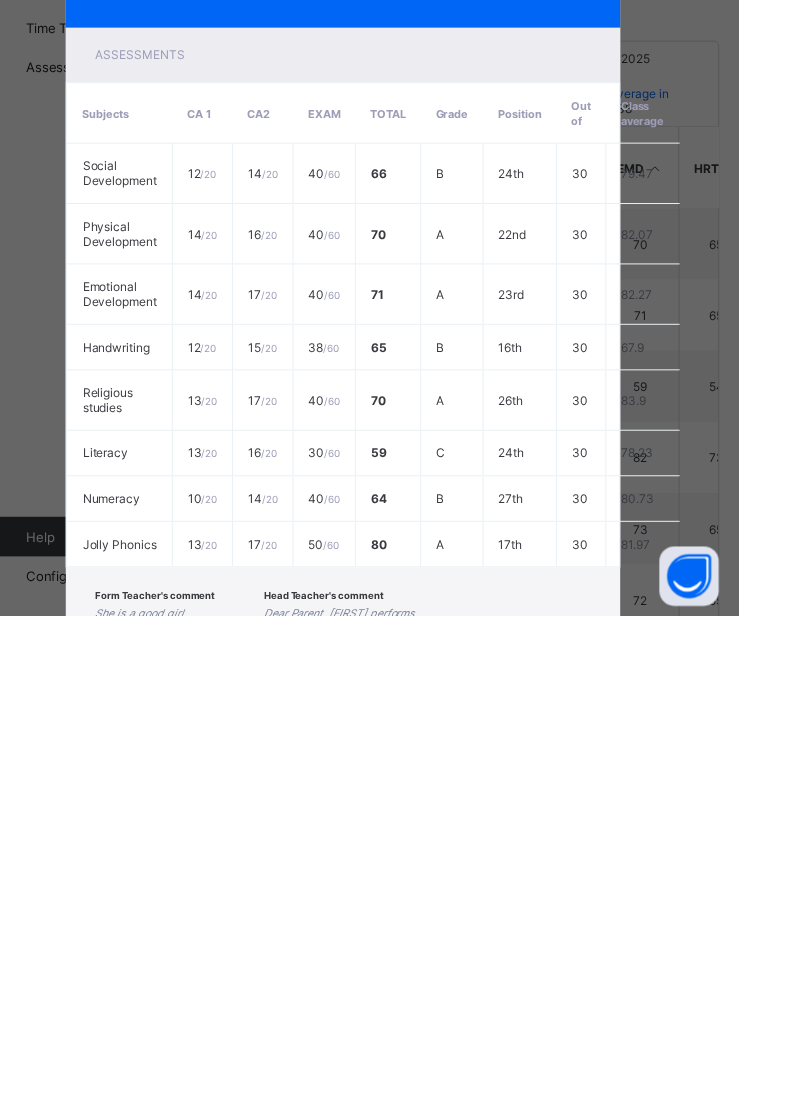 click on "Close" at bounding box center (430, 1278) 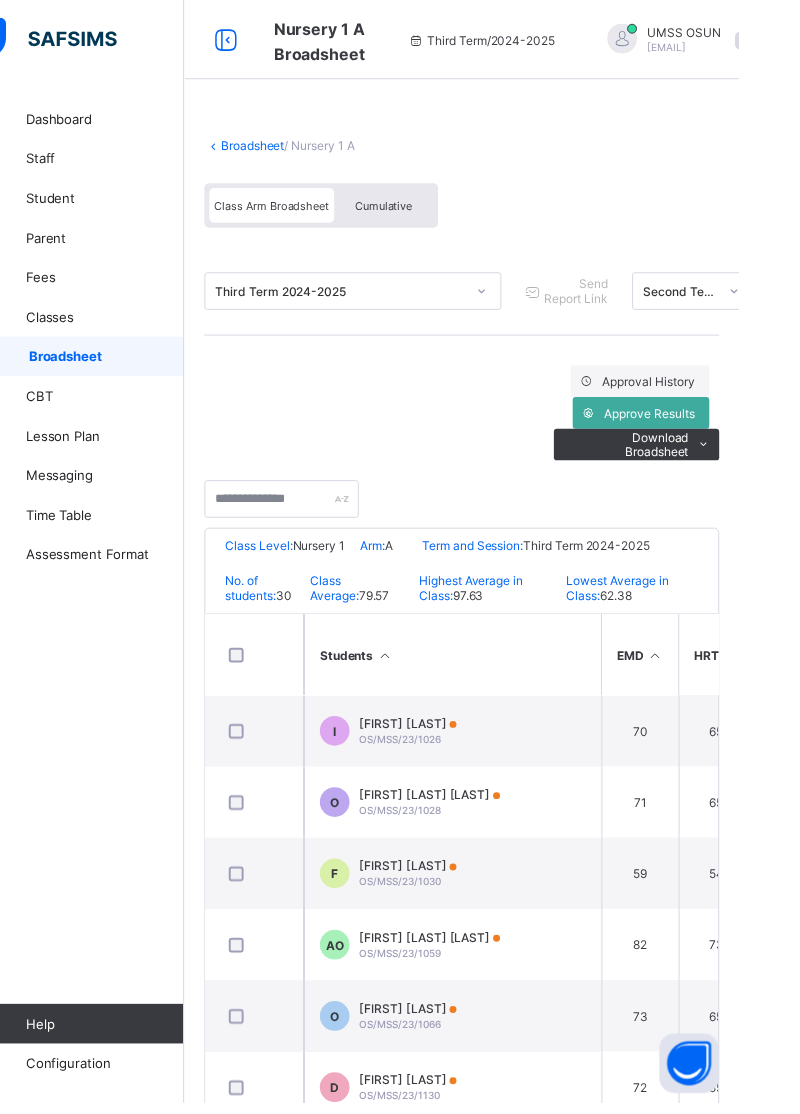 click on "Broadsheet" at bounding box center [309, 147] 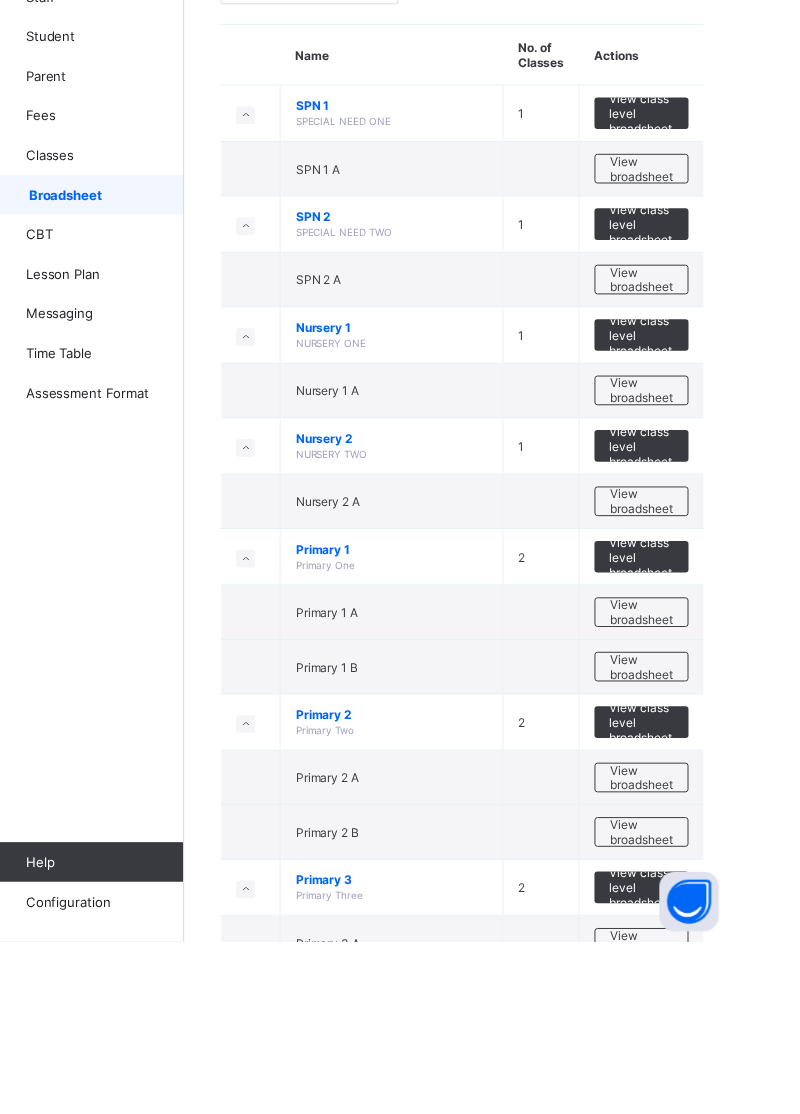 click on "View broadsheet" at bounding box center (701, 670) 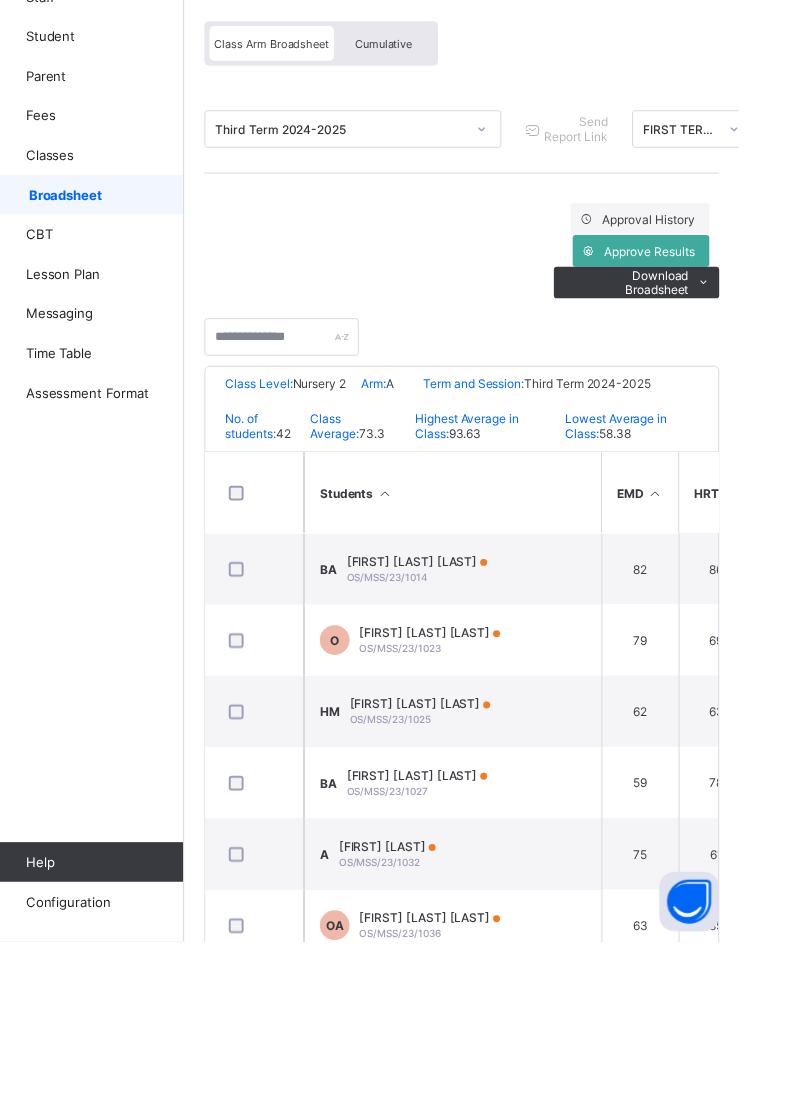 click on "BABATUNDE ABDULSALAM OLUWADAMILARE" at bounding box center (488, 802) 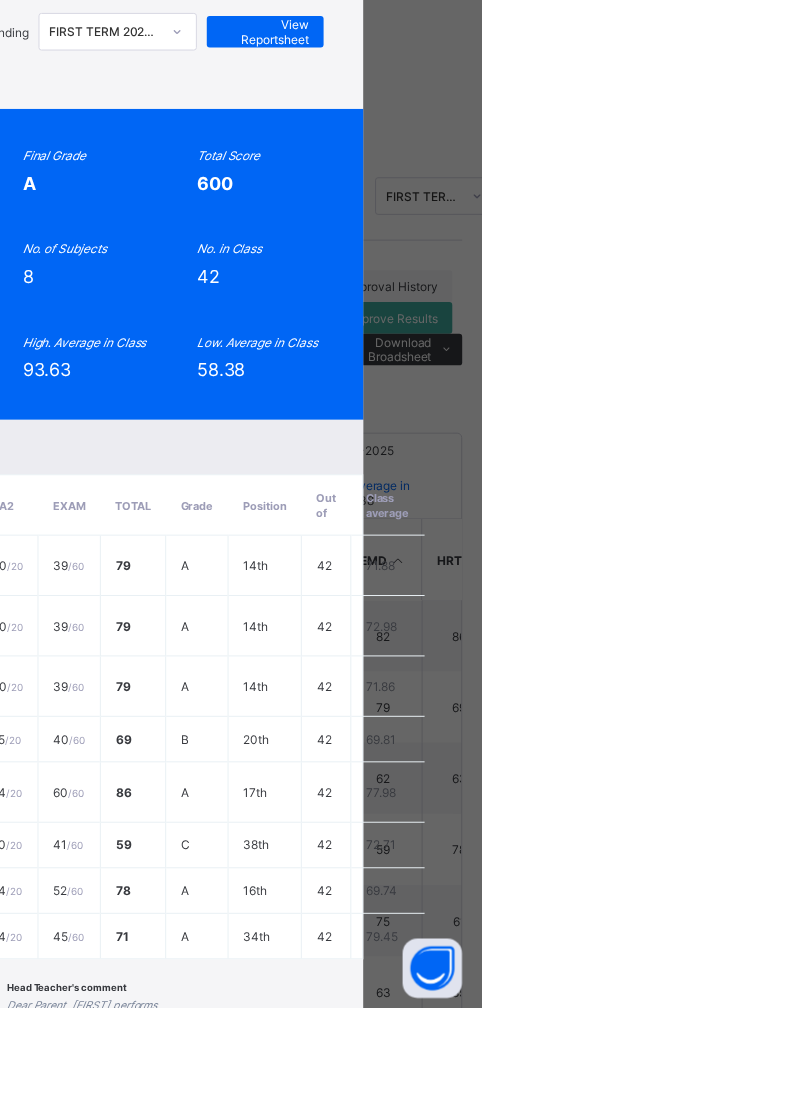 click on "View Reportsheet" at bounding box center (581, 128) 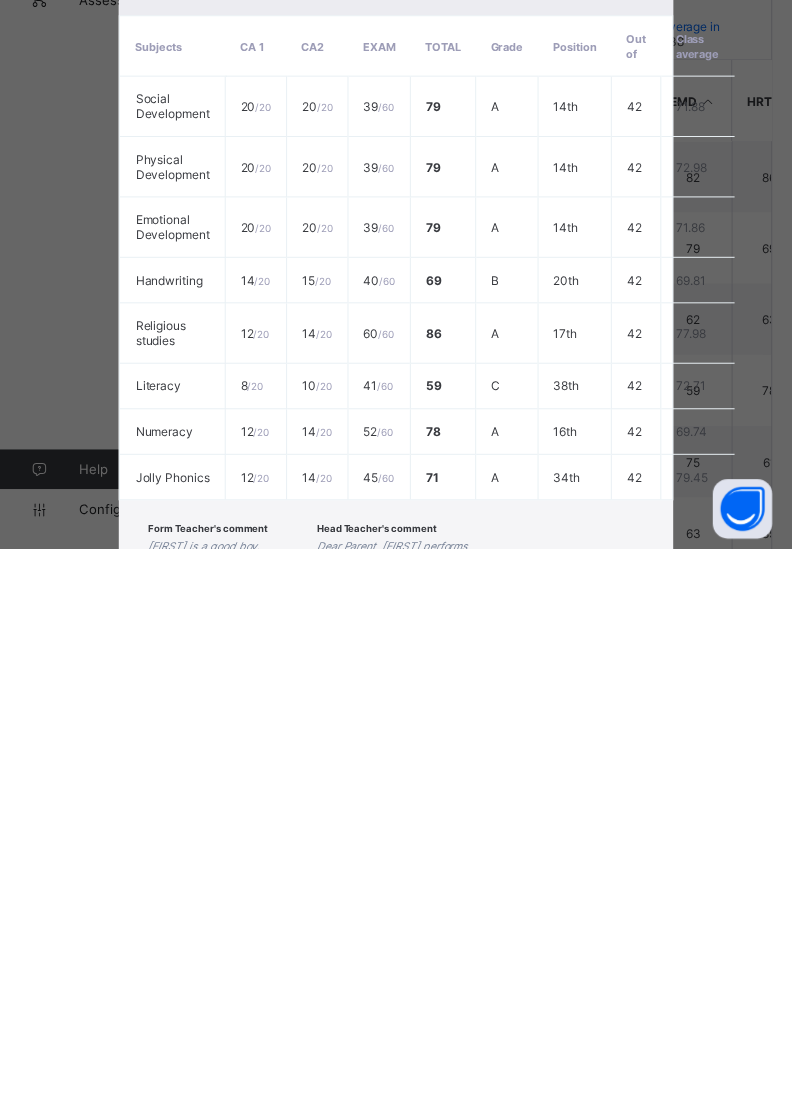 click on "Close" at bounding box center [430, 1265] 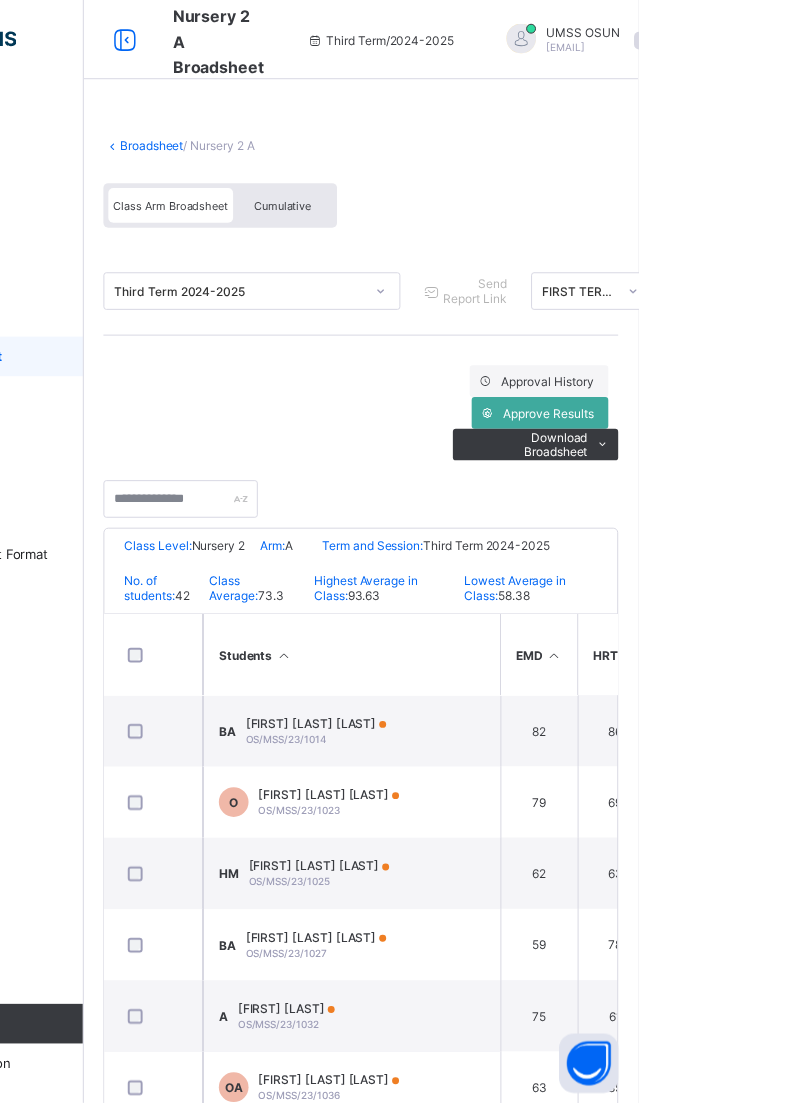 click on "Broadsheet" at bounding box center (309, 147) 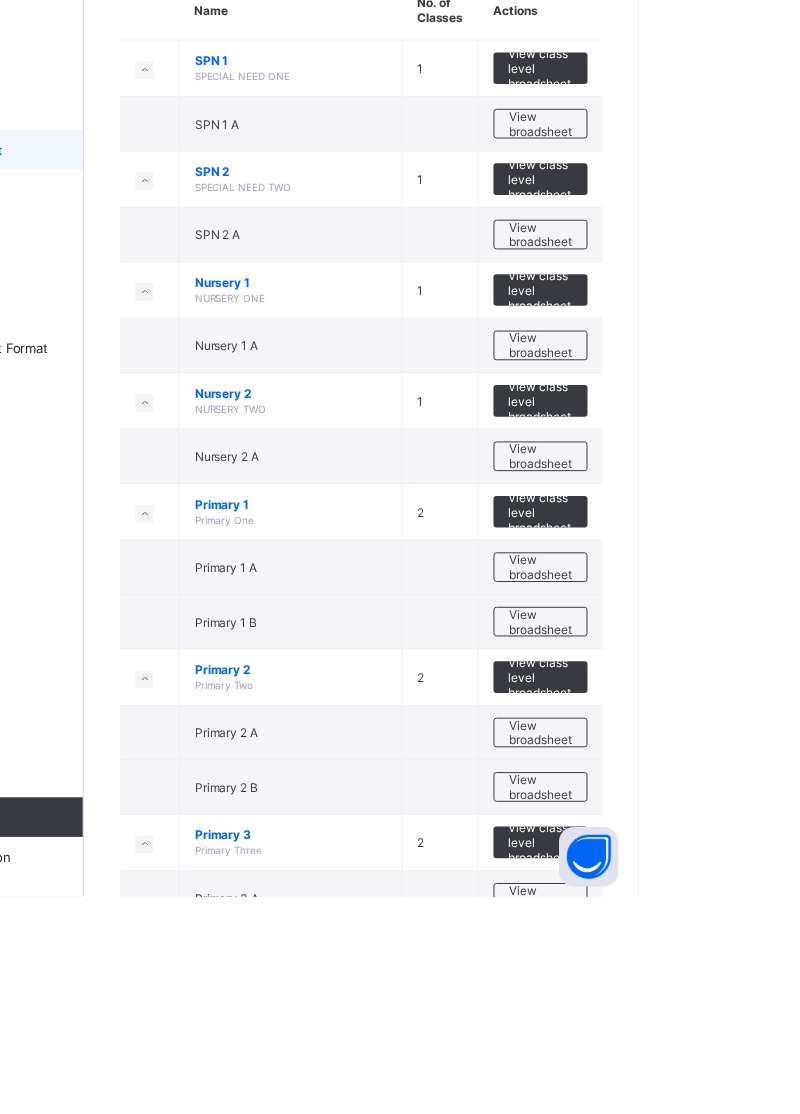 click on "View broadsheet" at bounding box center [701, 782] 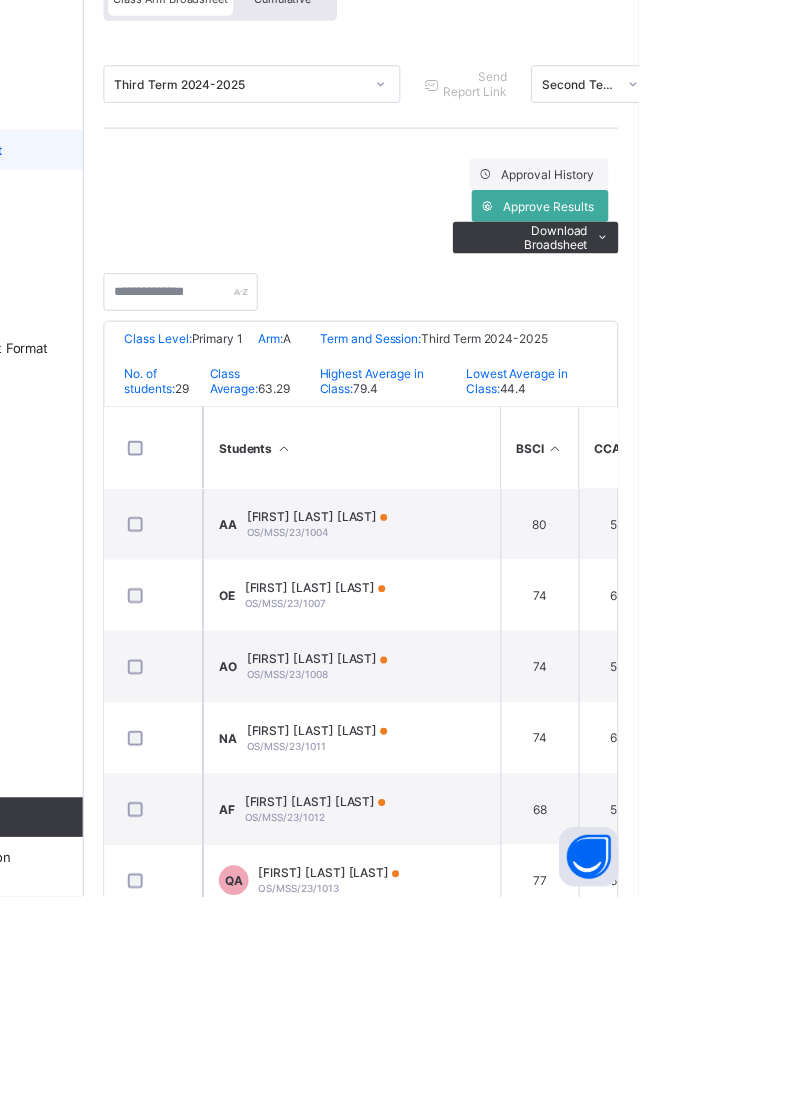click on "ABDULLAHI AWWAL AKOREDE" at bounding box center [476, 730] 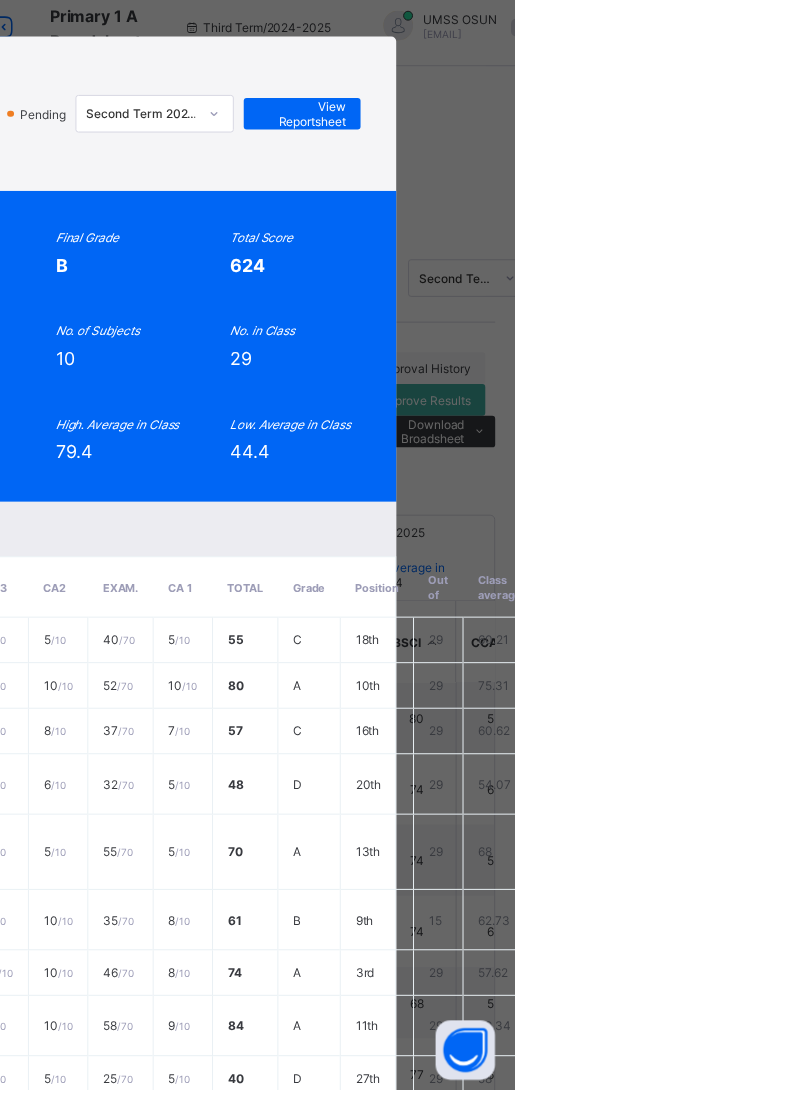 click on "View Reportsheet" at bounding box center (585, 128) 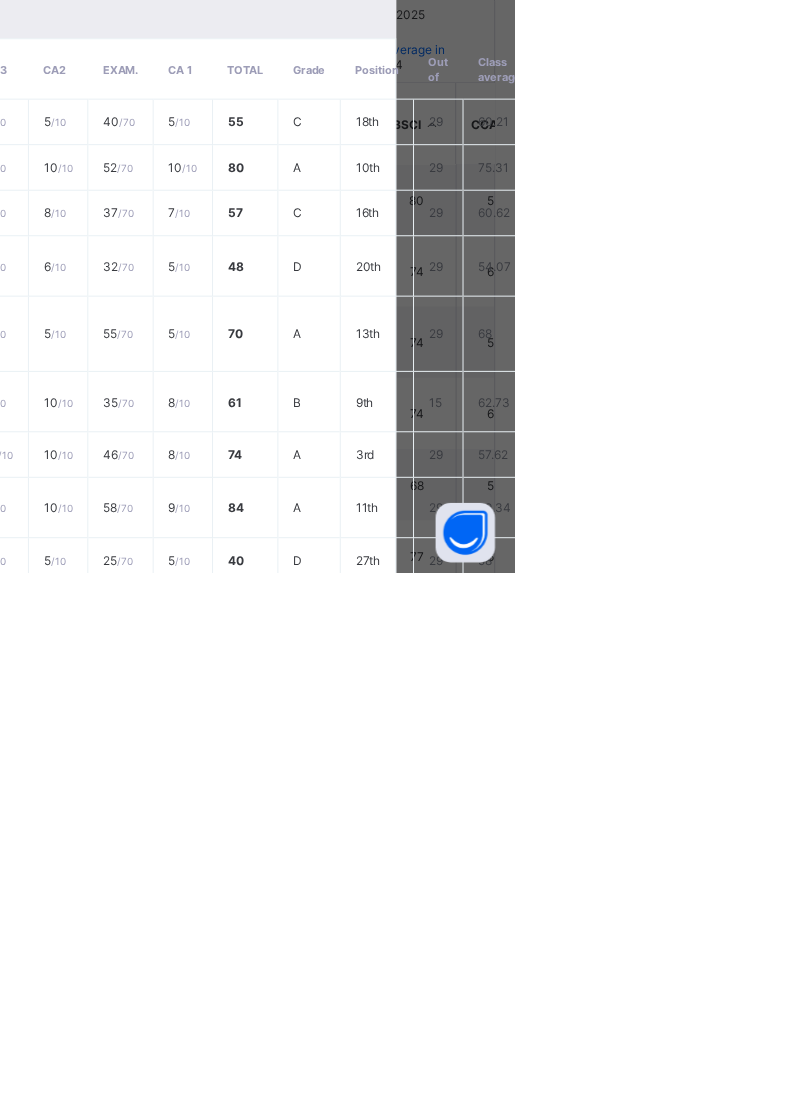 click on "Close" at bounding box center [430, 1426] 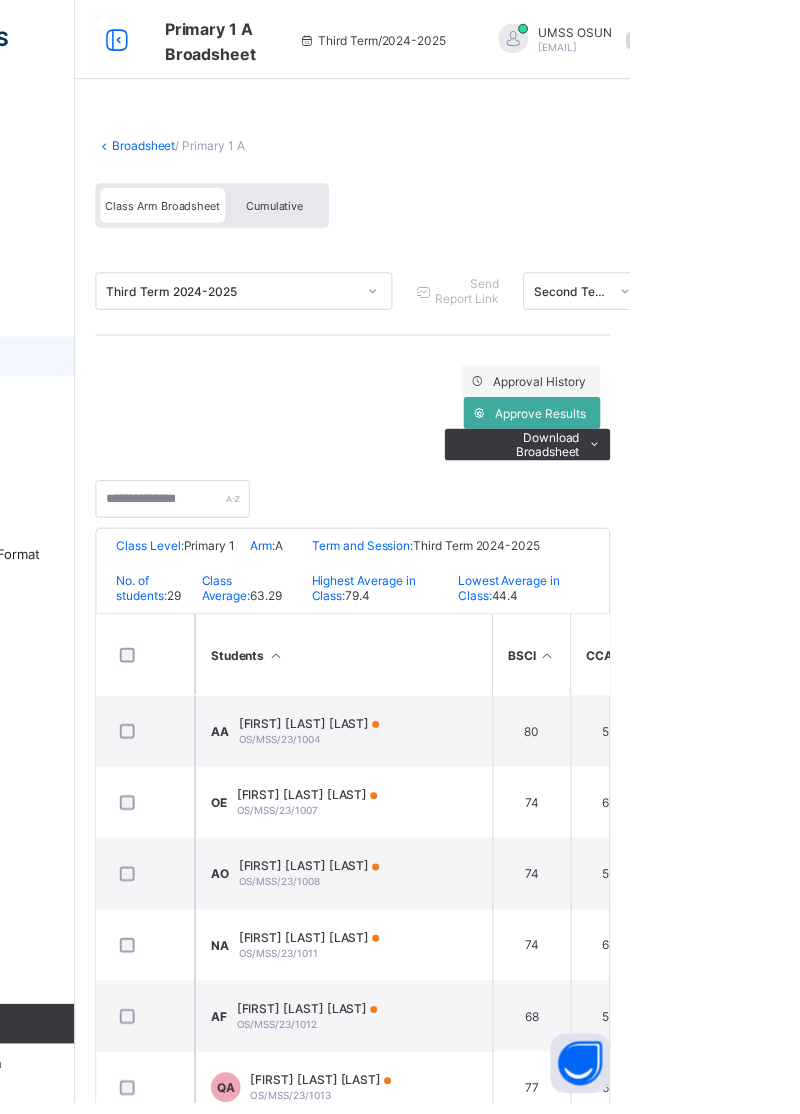 click on "Broadsheet" at bounding box center [309, 147] 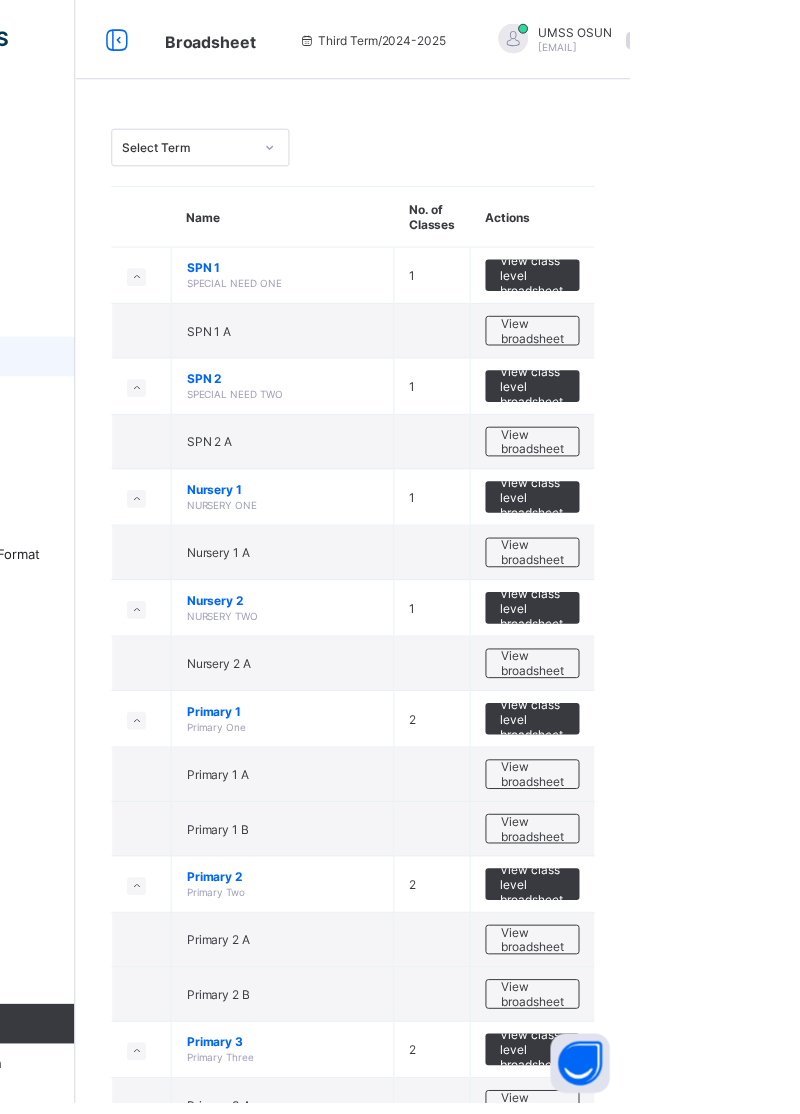 click on "View broadsheet" at bounding box center (701, 837) 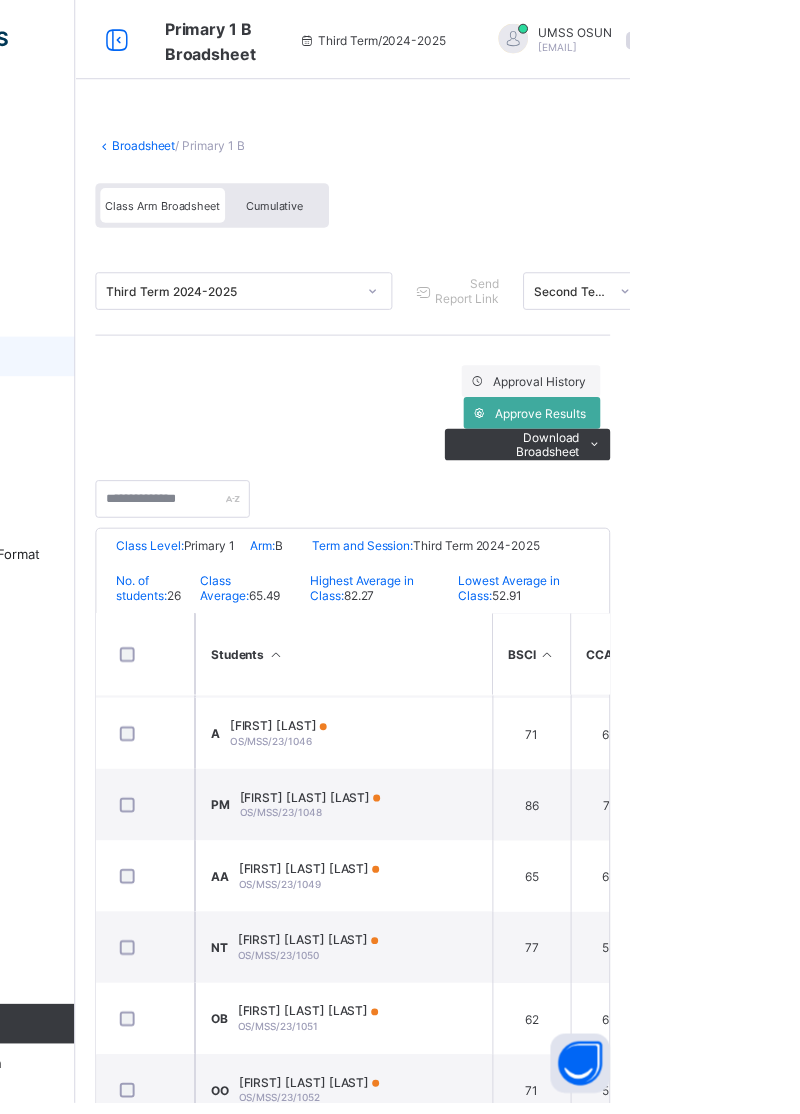 scroll, scrollTop: 390, scrollLeft: 0, axis: vertical 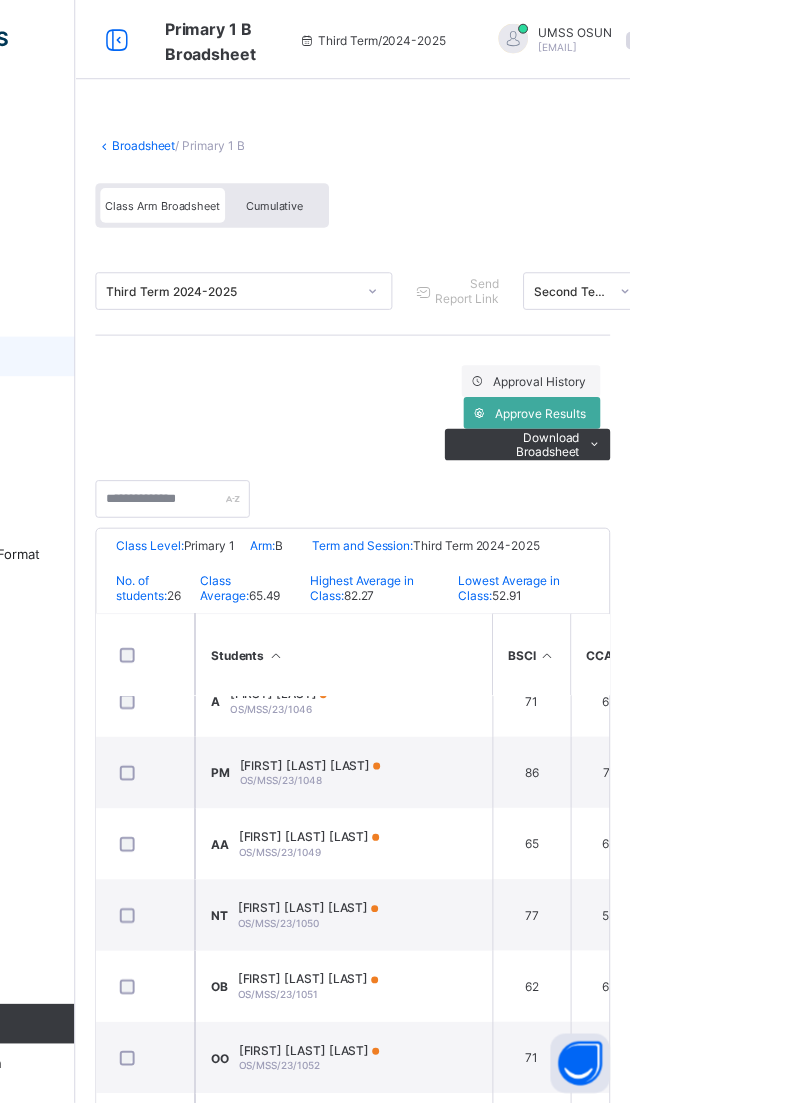 click on "POPOOLA MARY MERCY   OS/MSS/23/1048" at bounding box center (477, 780) 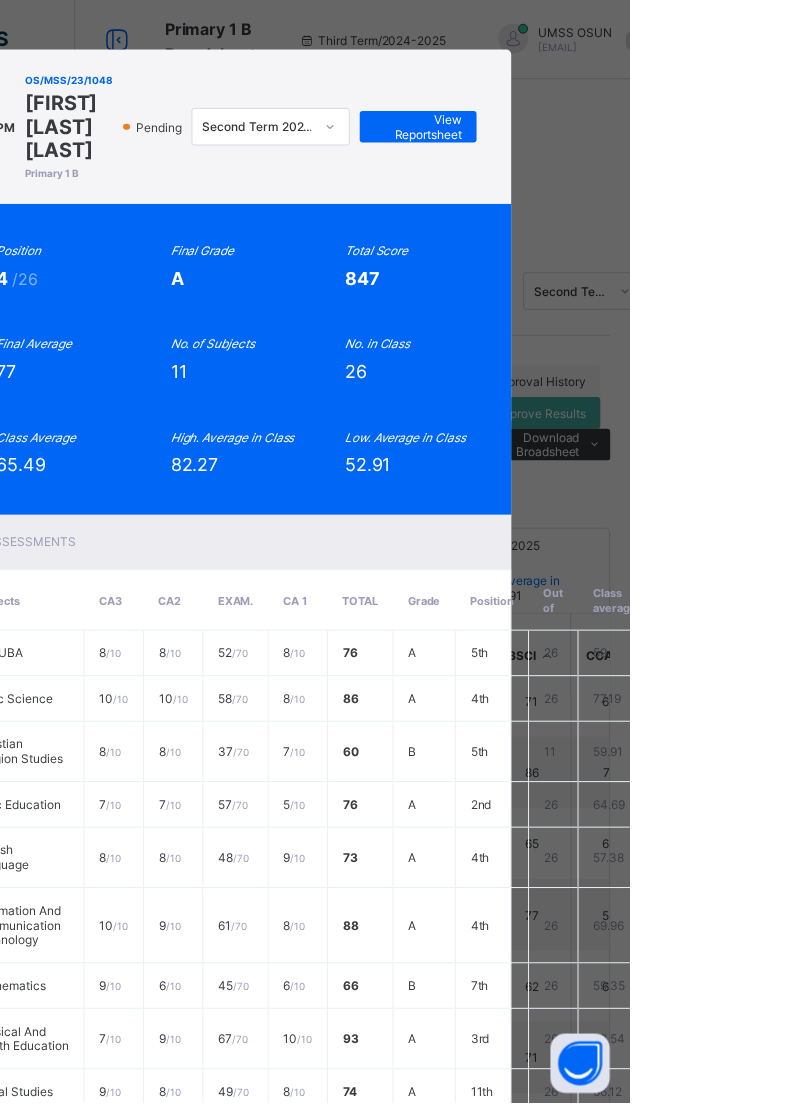 click on "View Reportsheet" at bounding box center (586, 128) 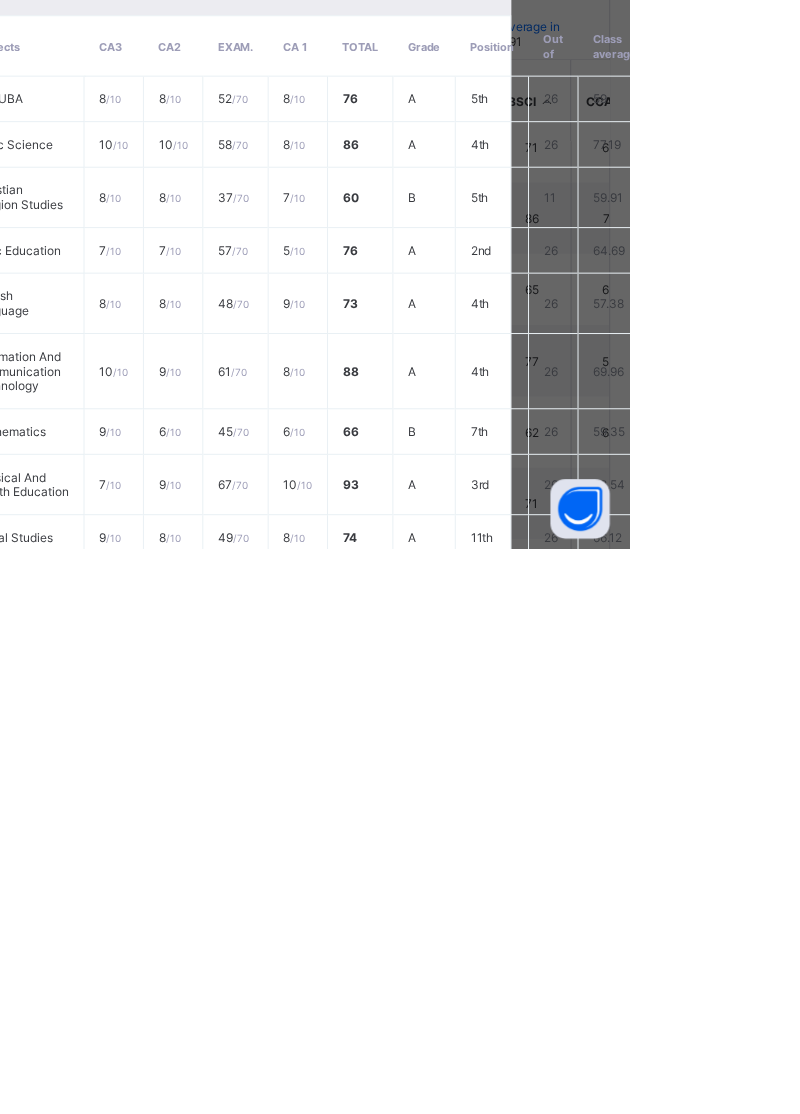 click on "Close" at bounding box center (430, 1459) 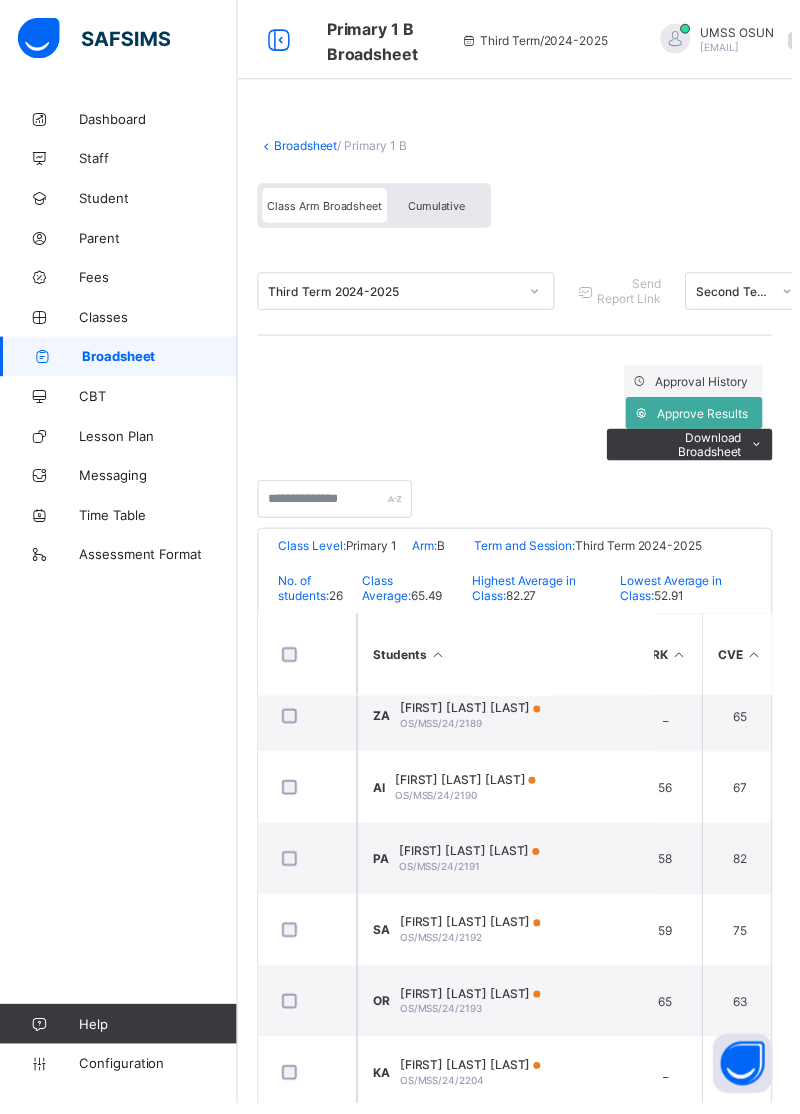 scroll, scrollTop: 1462, scrollLeft: 170, axis: both 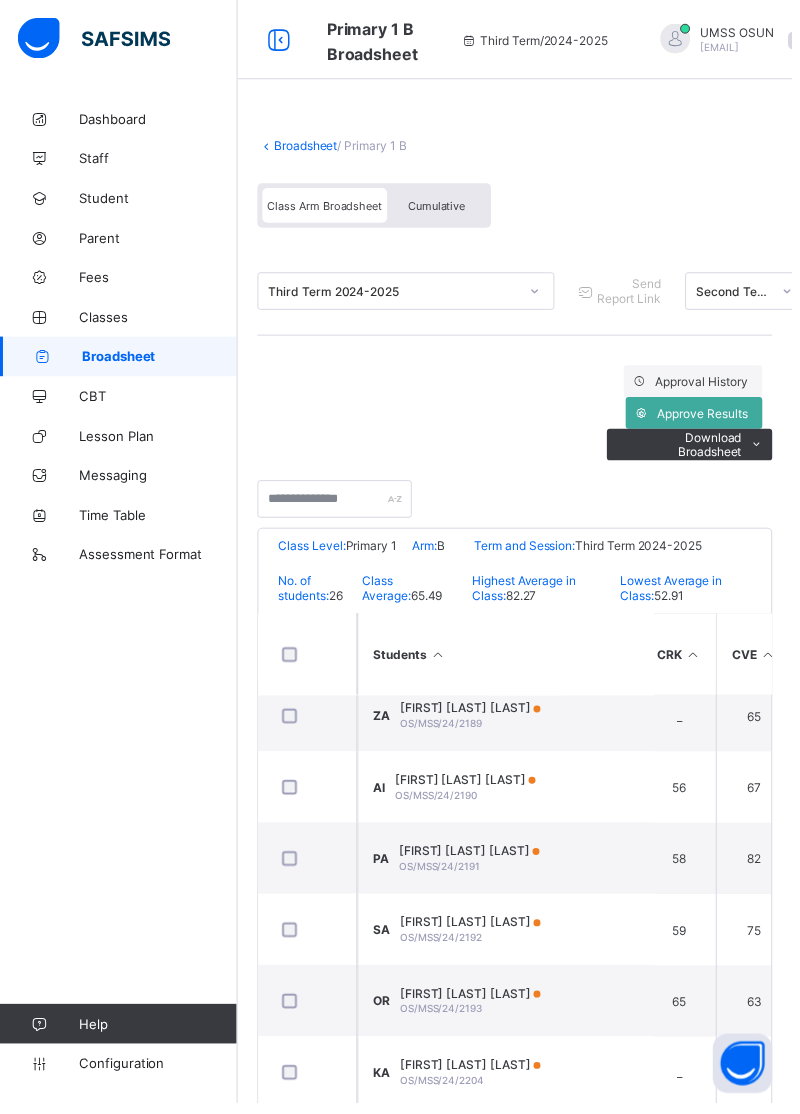 click on "Broadsheet" at bounding box center (309, 147) 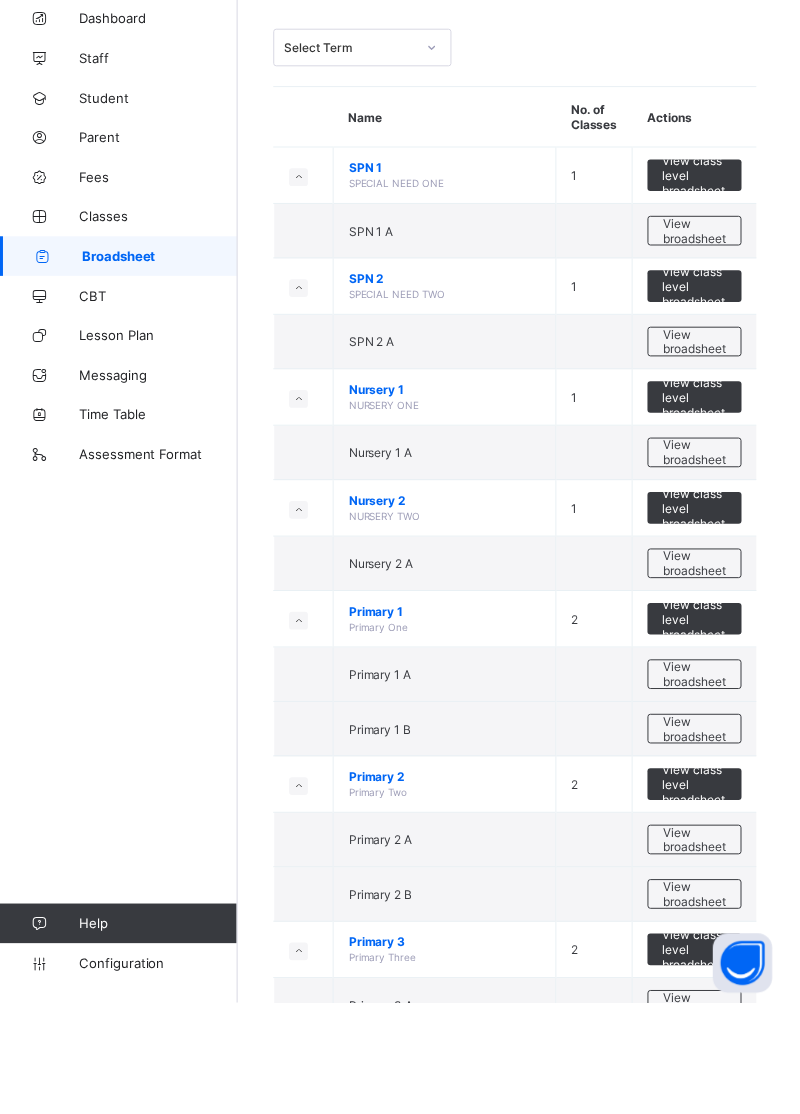 click on "View broadsheet" at bounding box center (701, 949) 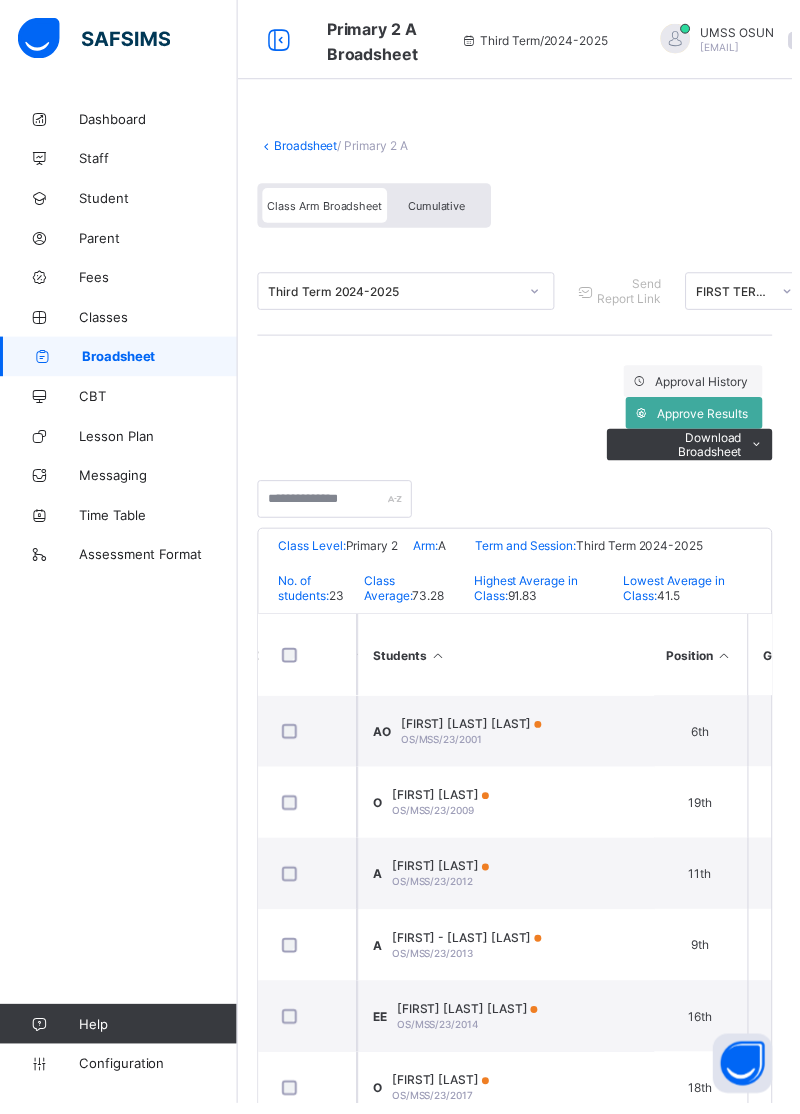 scroll, scrollTop: 0, scrollLeft: 1223, axis: horizontal 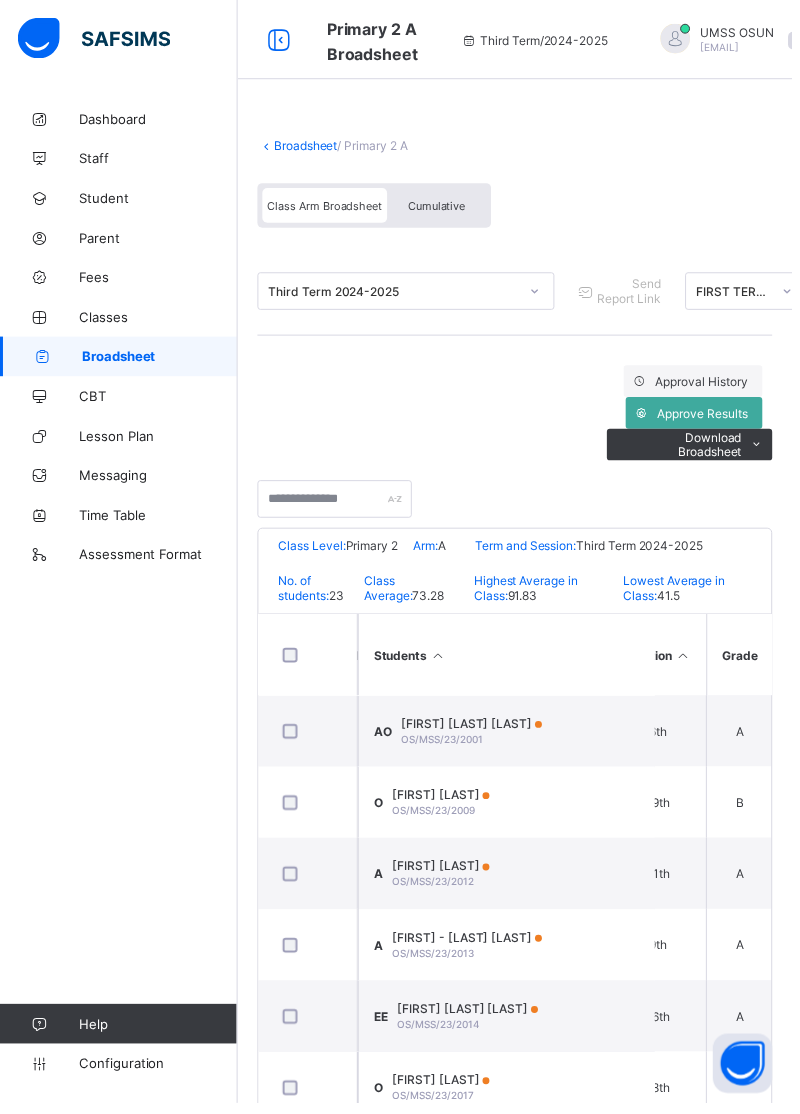 click on "OYEDELE HABEEB" at bounding box center [445, 802] 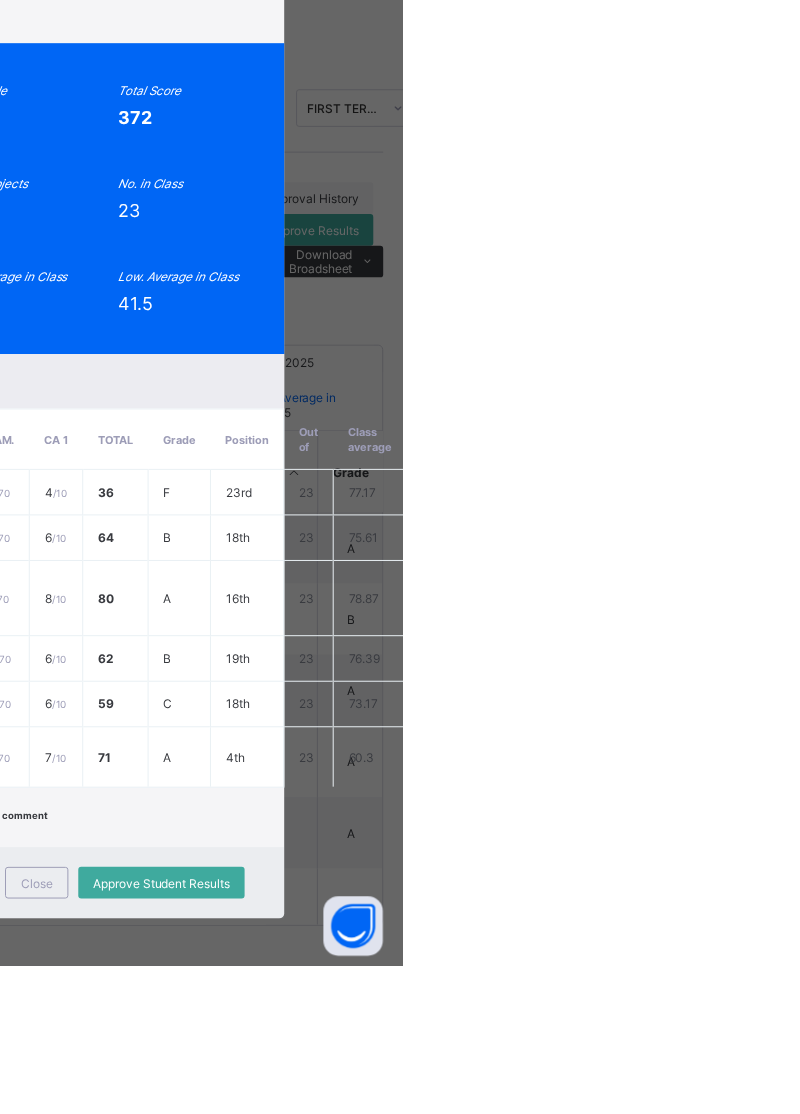 scroll, scrollTop: 0, scrollLeft: 0, axis: both 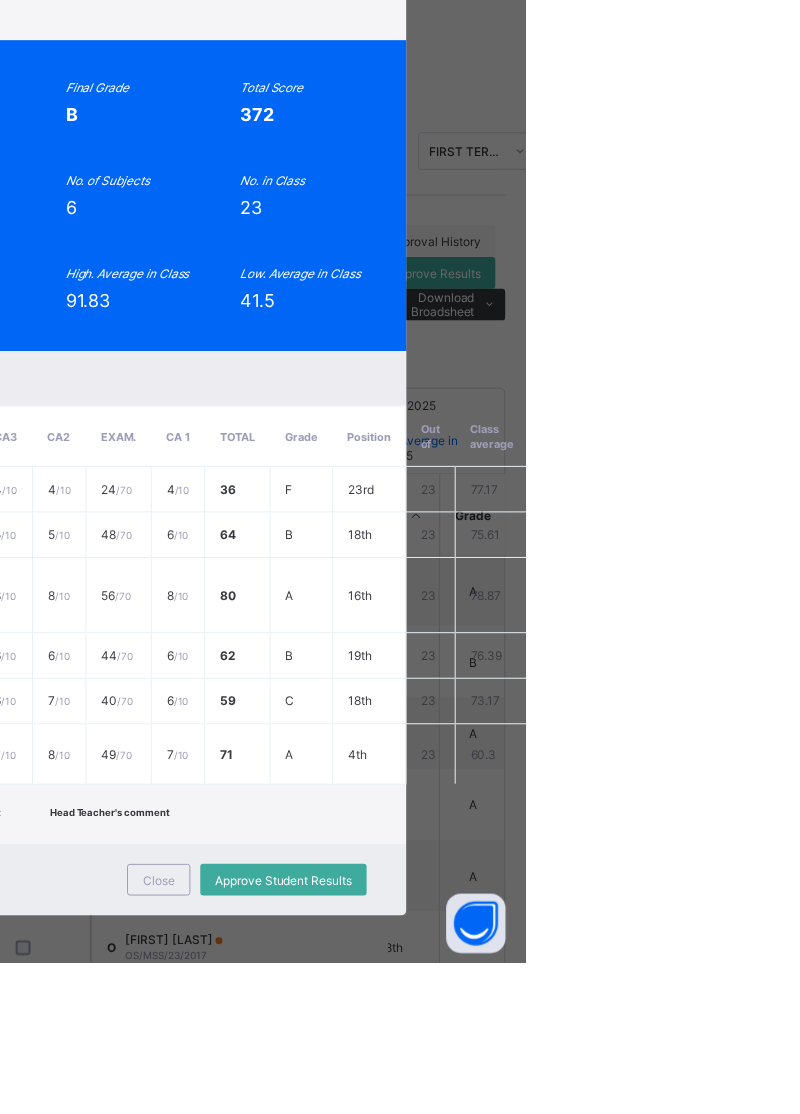 click on "View Reportsheet" at bounding box center [581, 116] 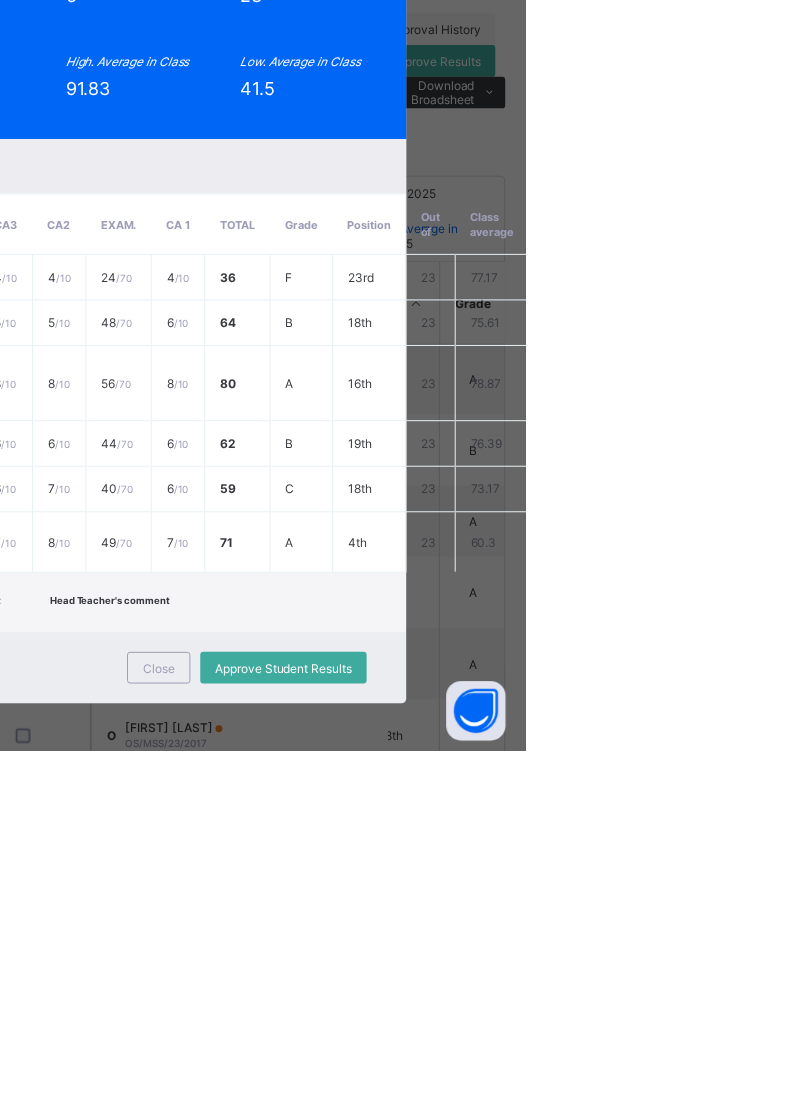 click on "Close" at bounding box center (430, 1030) 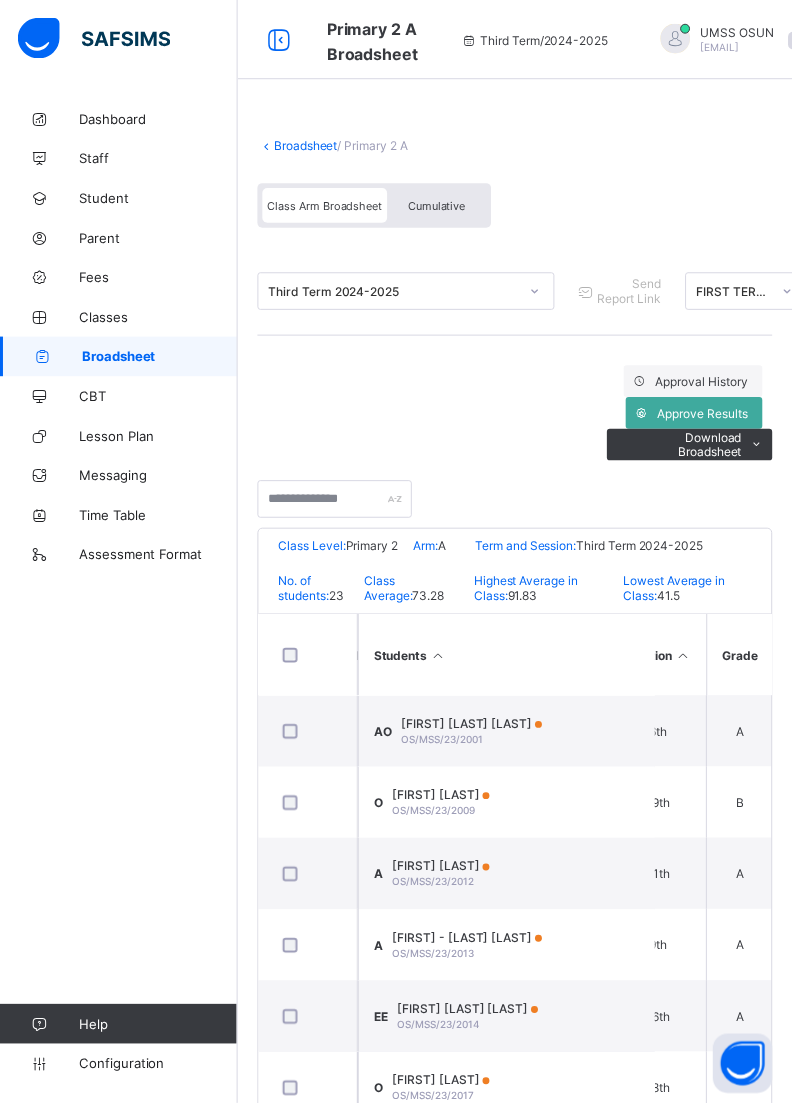 click on "Broadsheet" at bounding box center (309, 147) 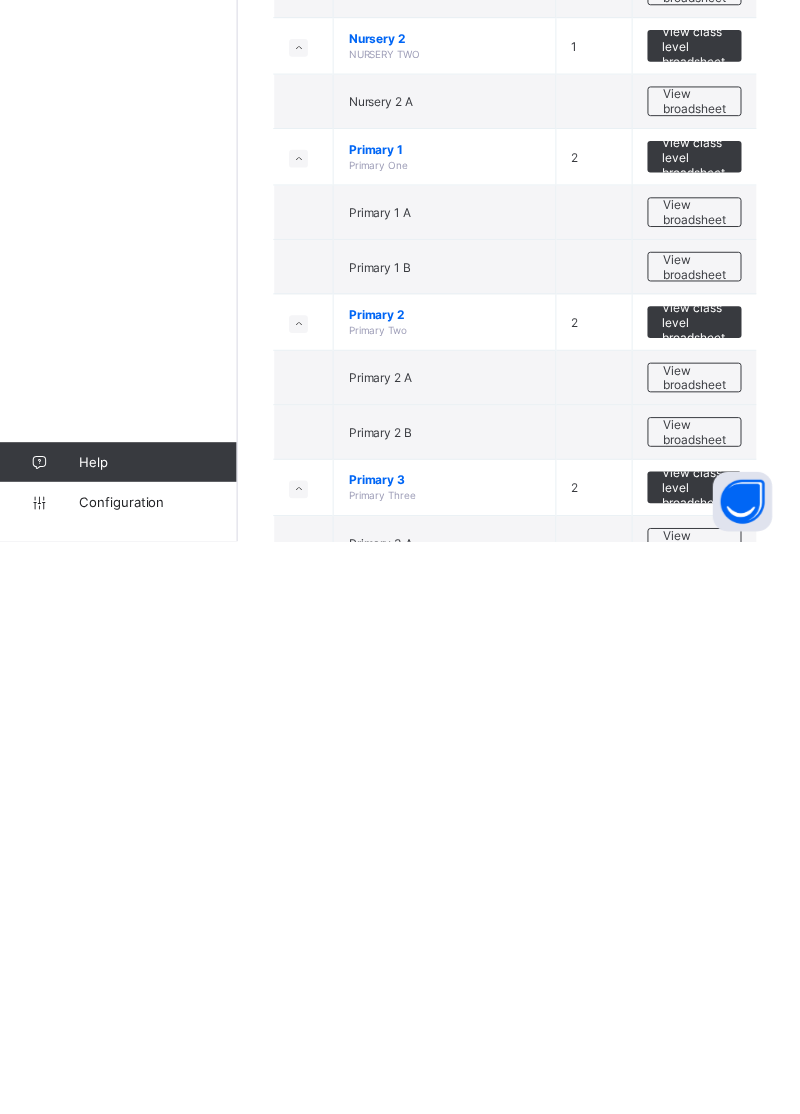 click on "View broadsheet" at bounding box center [701, 1393] 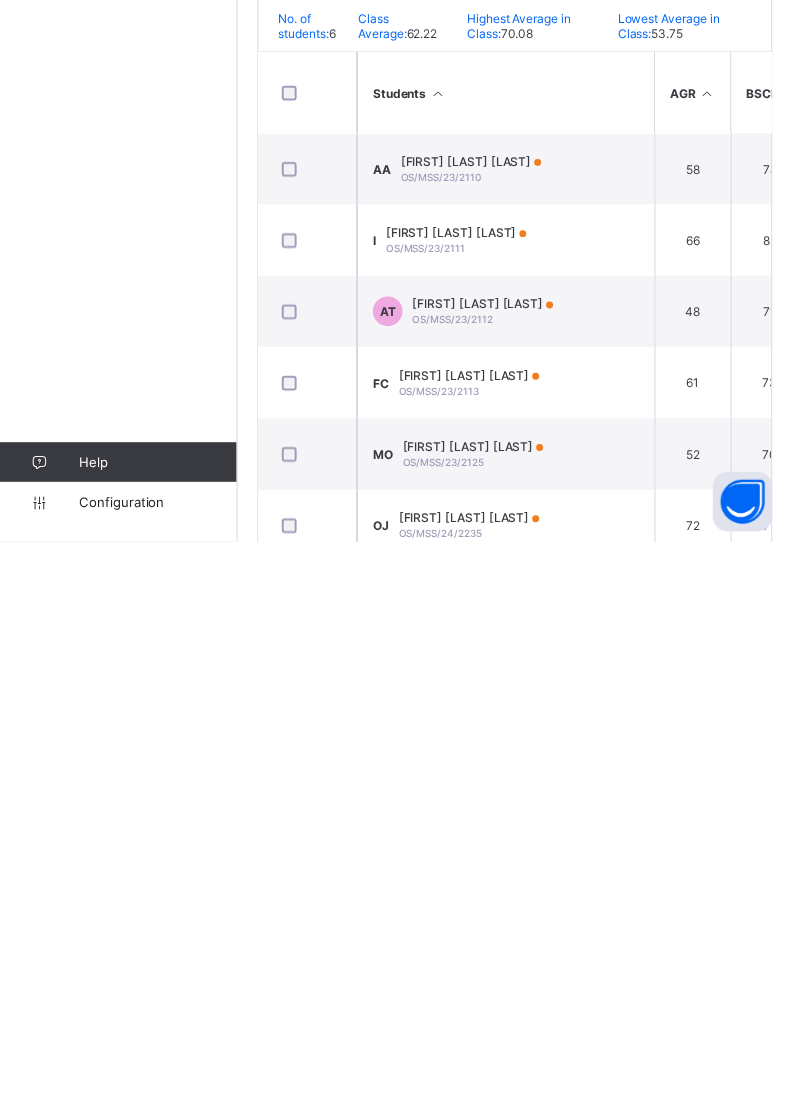 click on "OS/MSS/23/2125" at bounding box center (448, 1034) 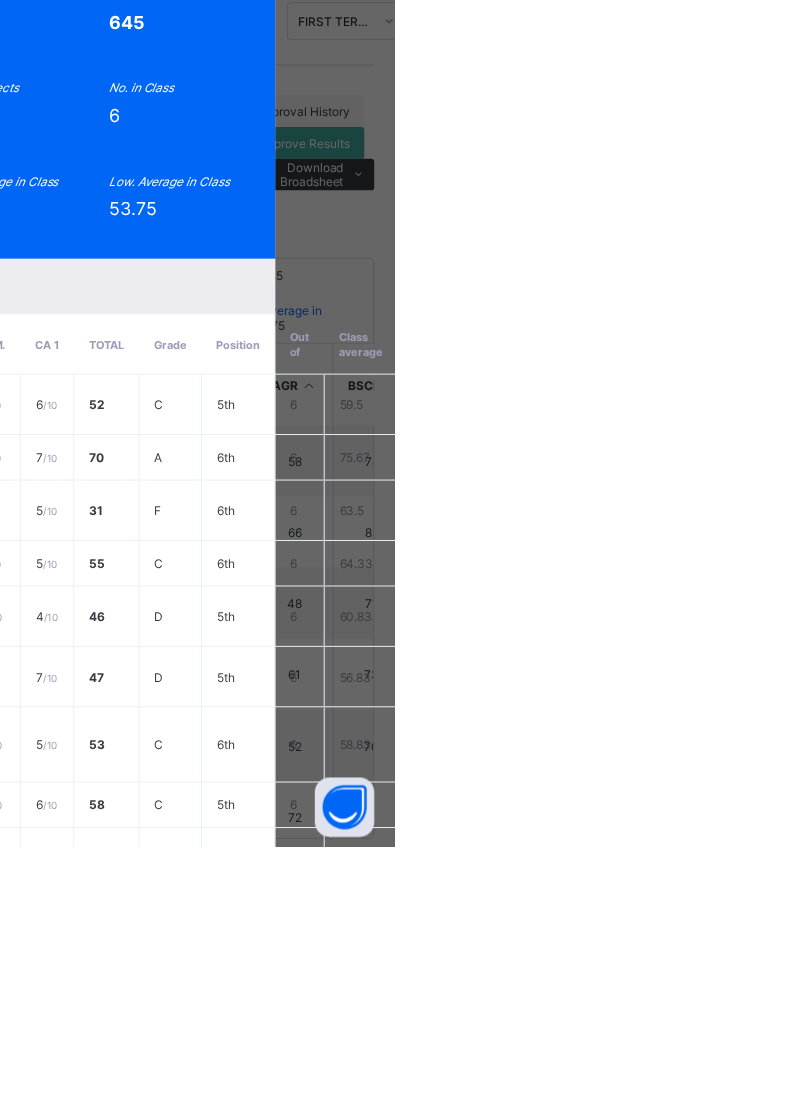 scroll, scrollTop: 0, scrollLeft: 0, axis: both 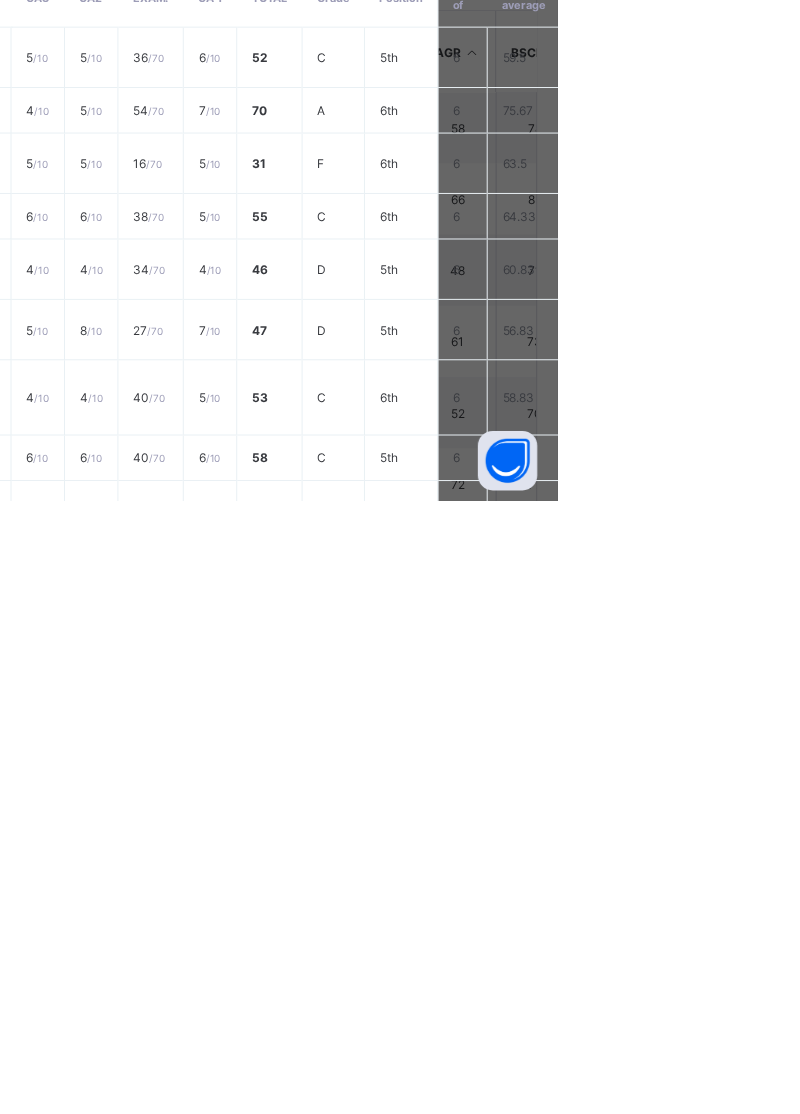 click on "Close" at bounding box center [430, 1457] 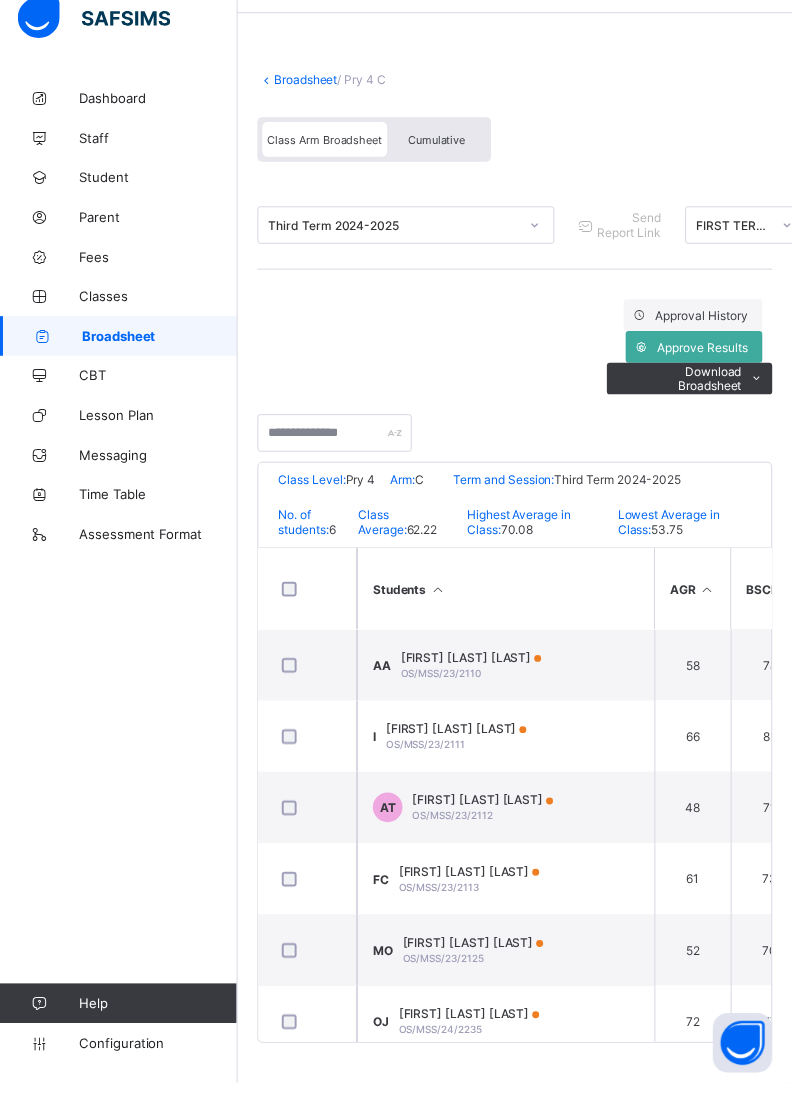 scroll, scrollTop: 0, scrollLeft: 0, axis: both 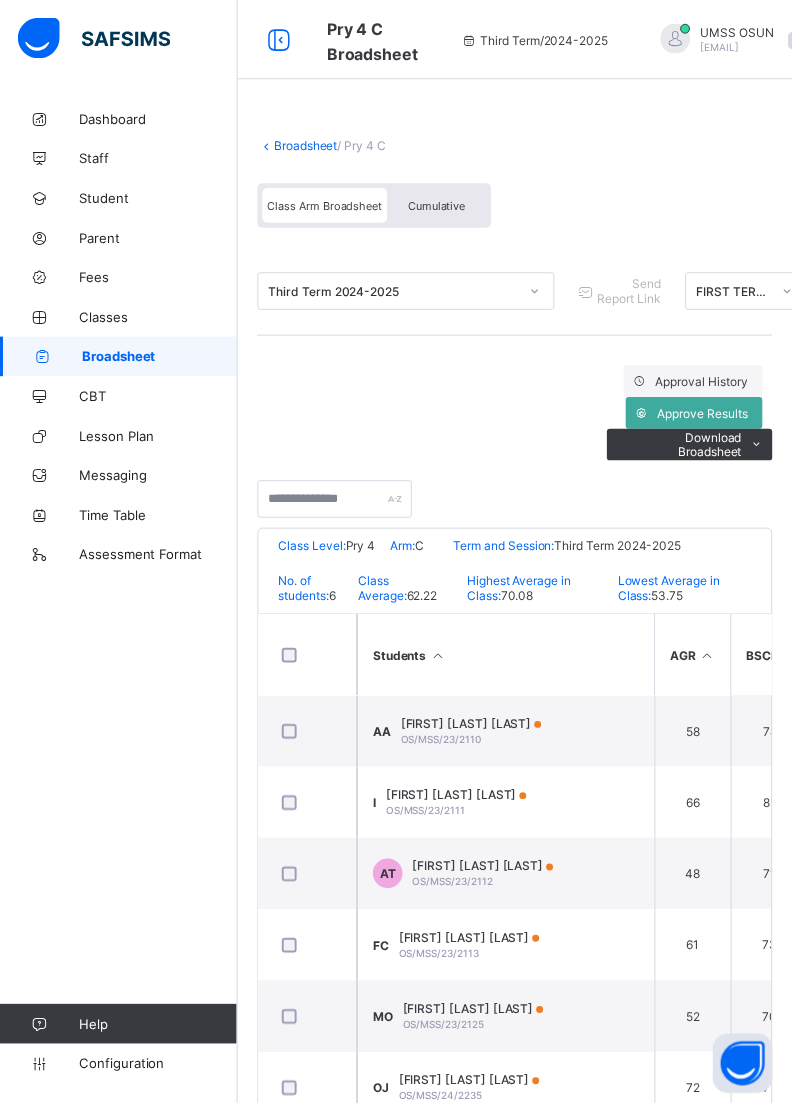 click on "Broadsheet" at bounding box center (309, 147) 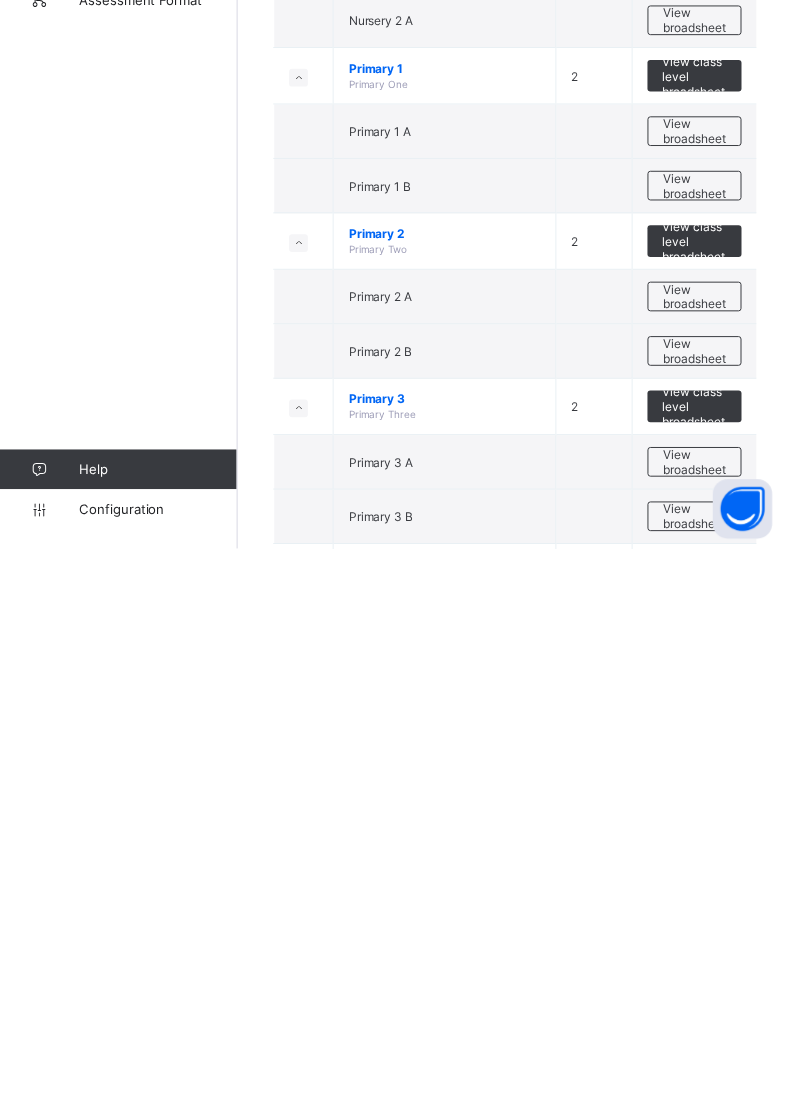 scroll, scrollTop: 107, scrollLeft: 0, axis: vertical 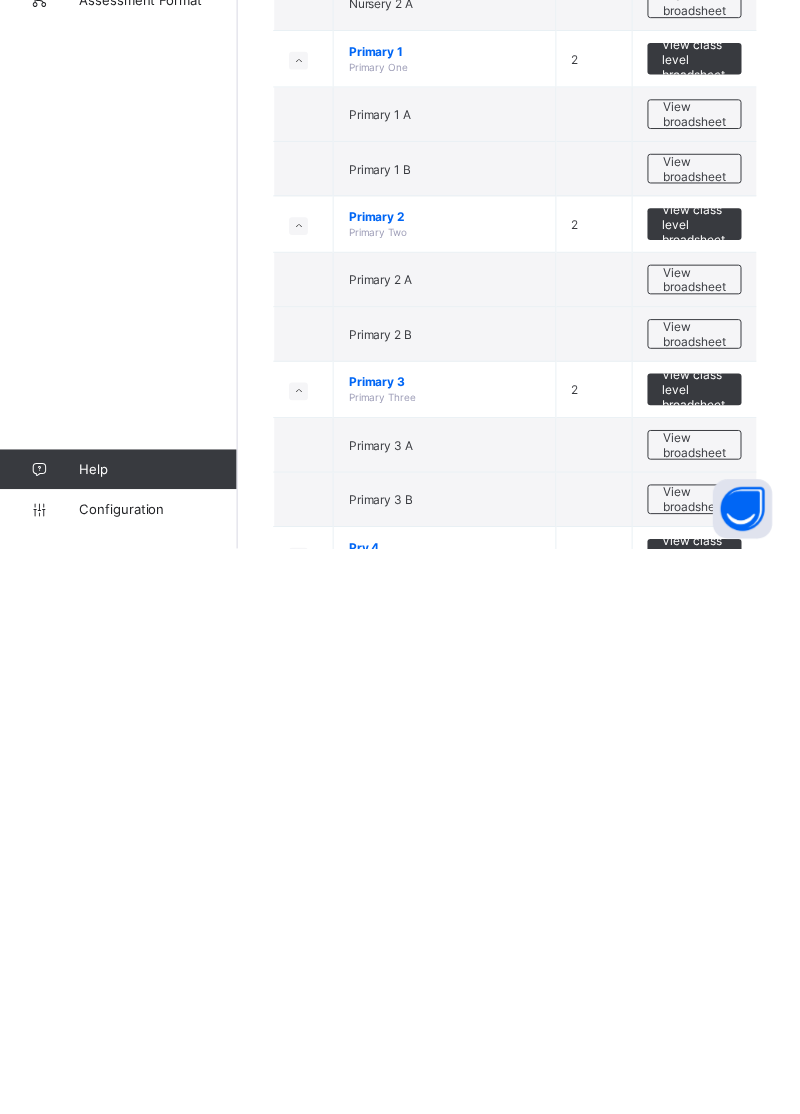 click on "View broadsheet" at bounding box center (701, 1231) 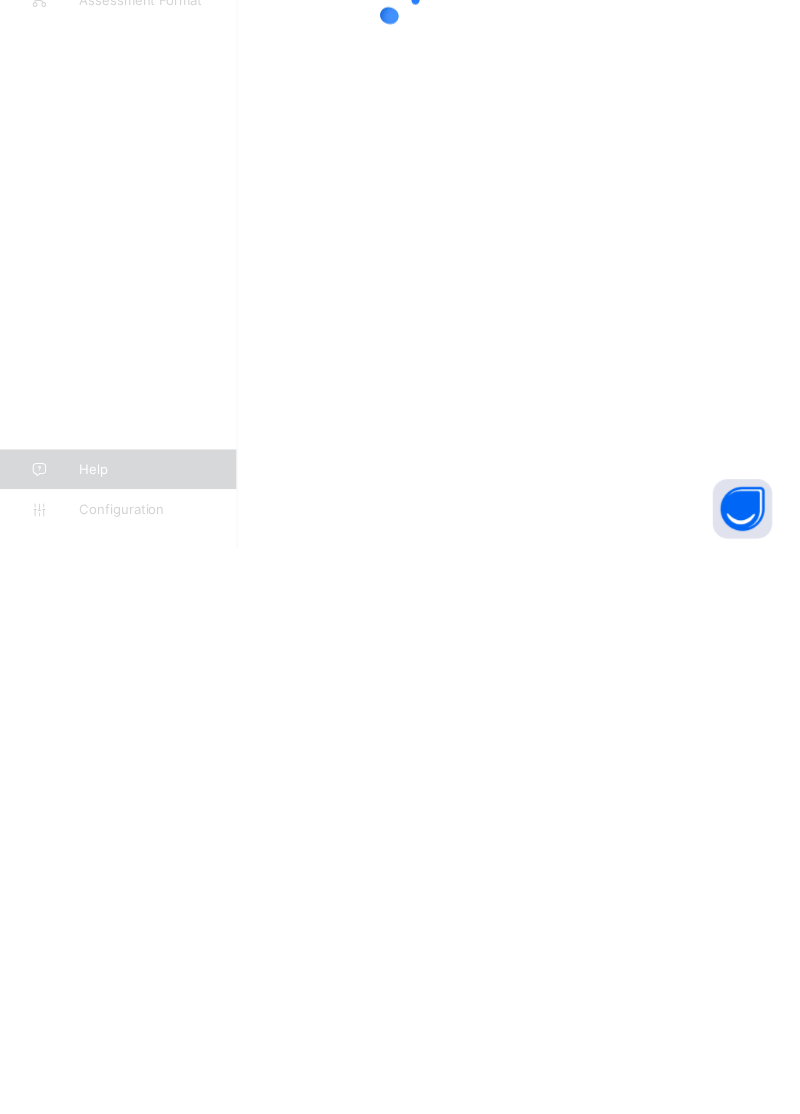 scroll, scrollTop: 0, scrollLeft: 0, axis: both 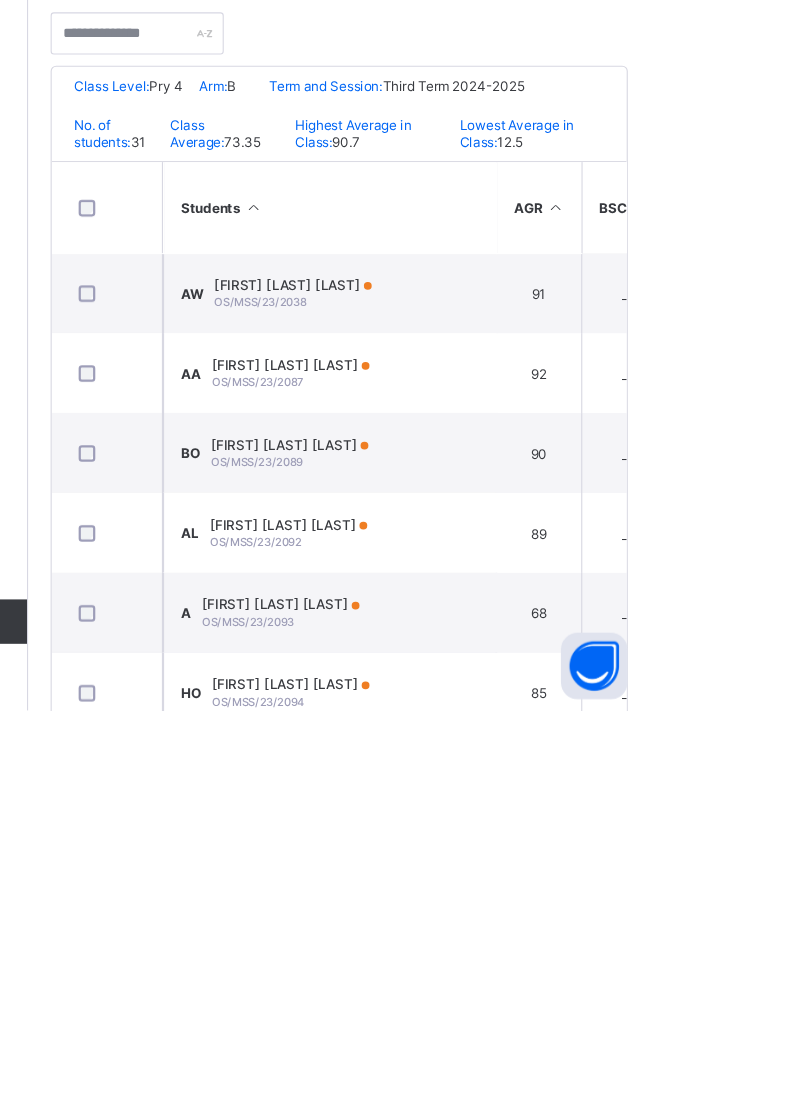 click on "BELLO         MUHAMMED              OREOLUWA" at bounding box center (475, 874) 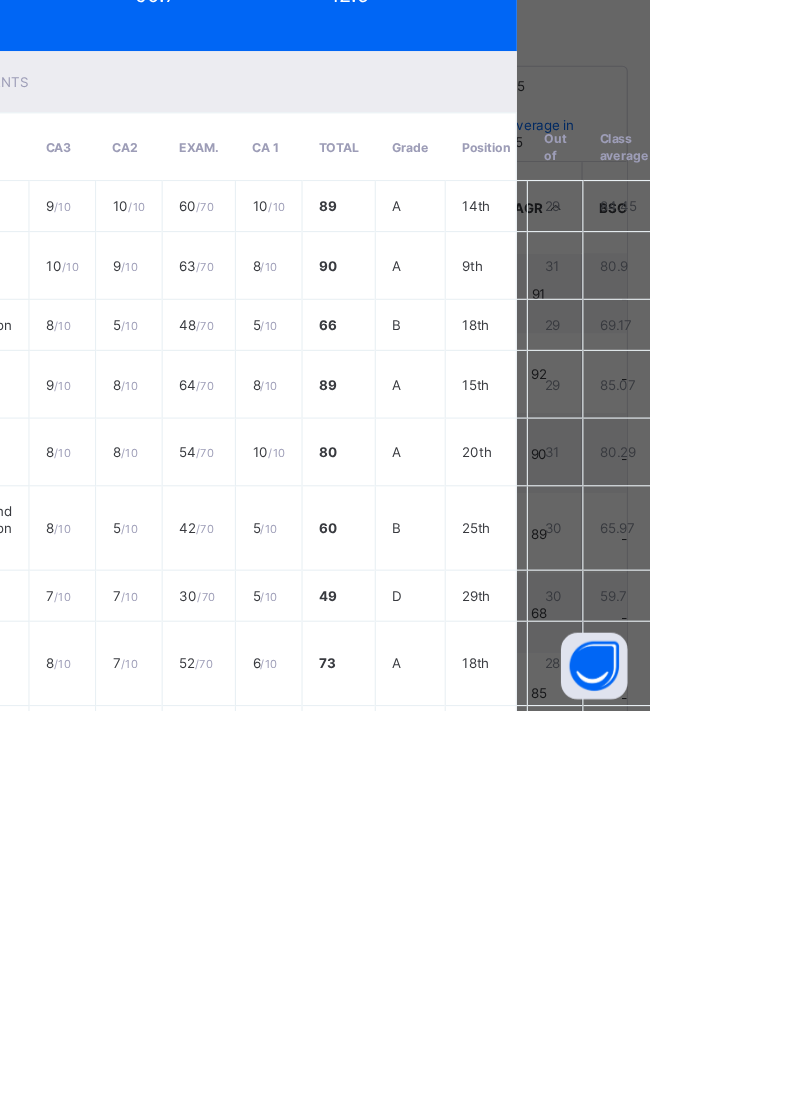 click on "Close" at bounding box center [430, 1350] 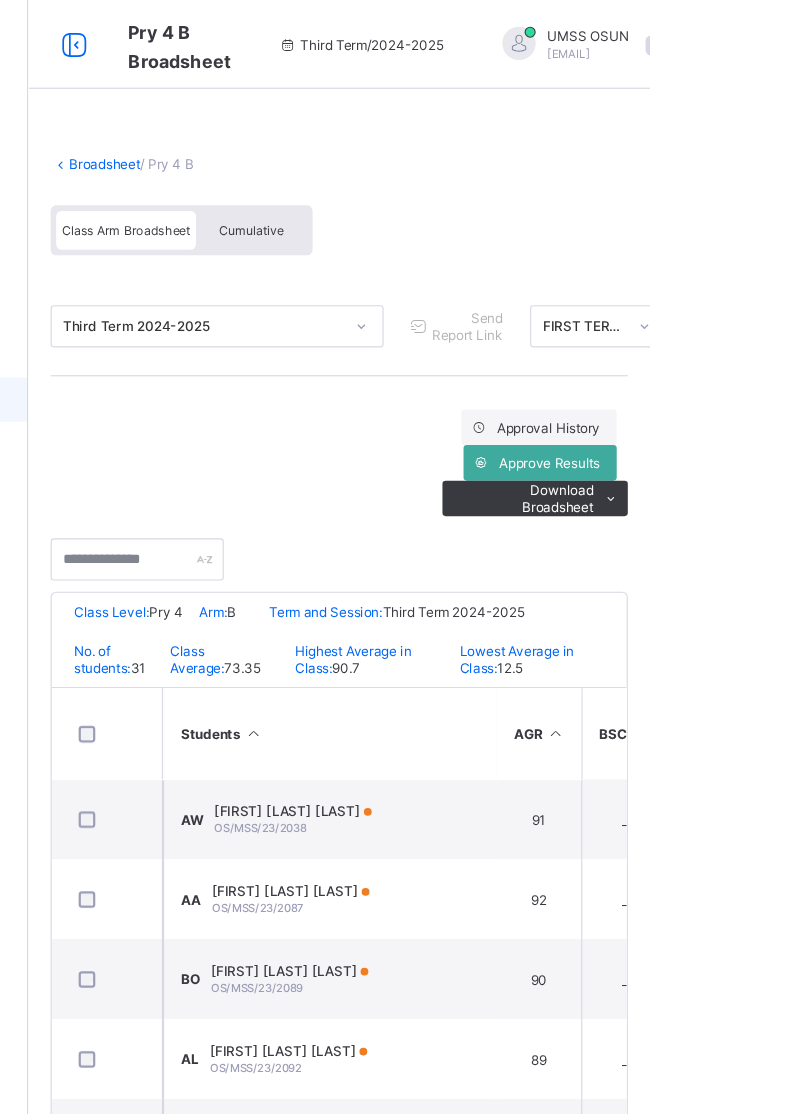 click on "Broadsheet" at bounding box center [309, 147] 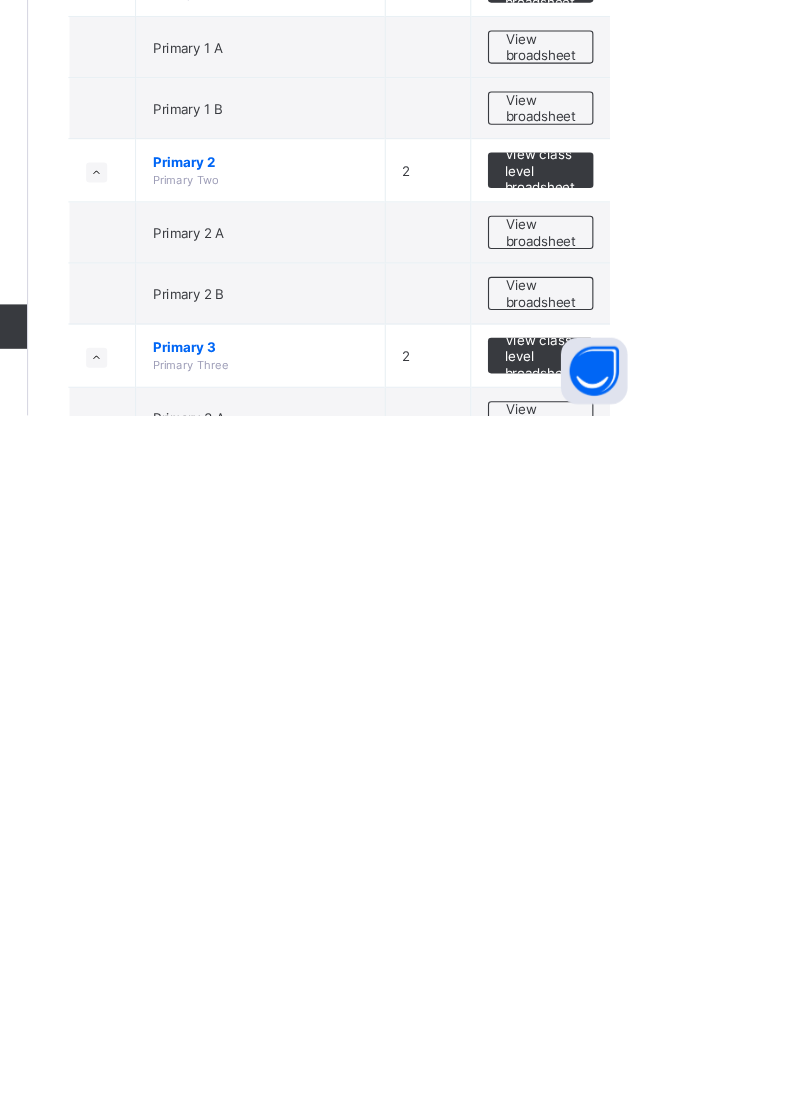 scroll, scrollTop: 0, scrollLeft: 0, axis: both 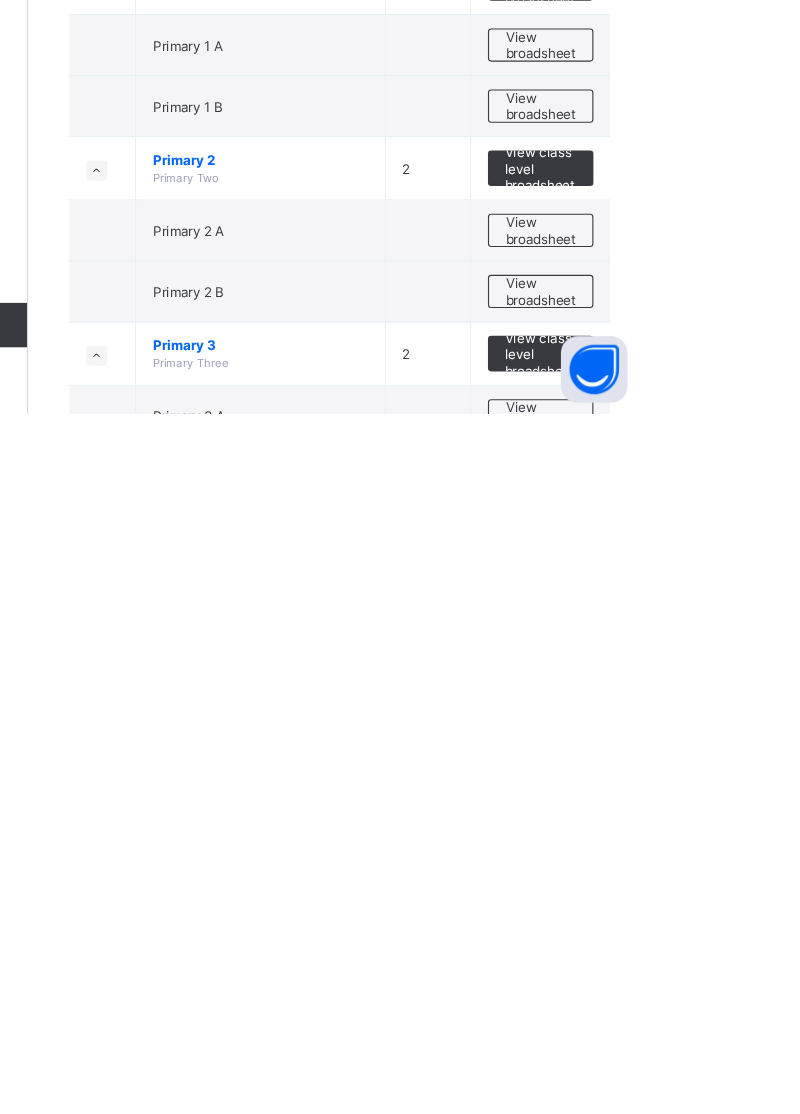 click on "View broadsheet" at bounding box center [701, 1283] 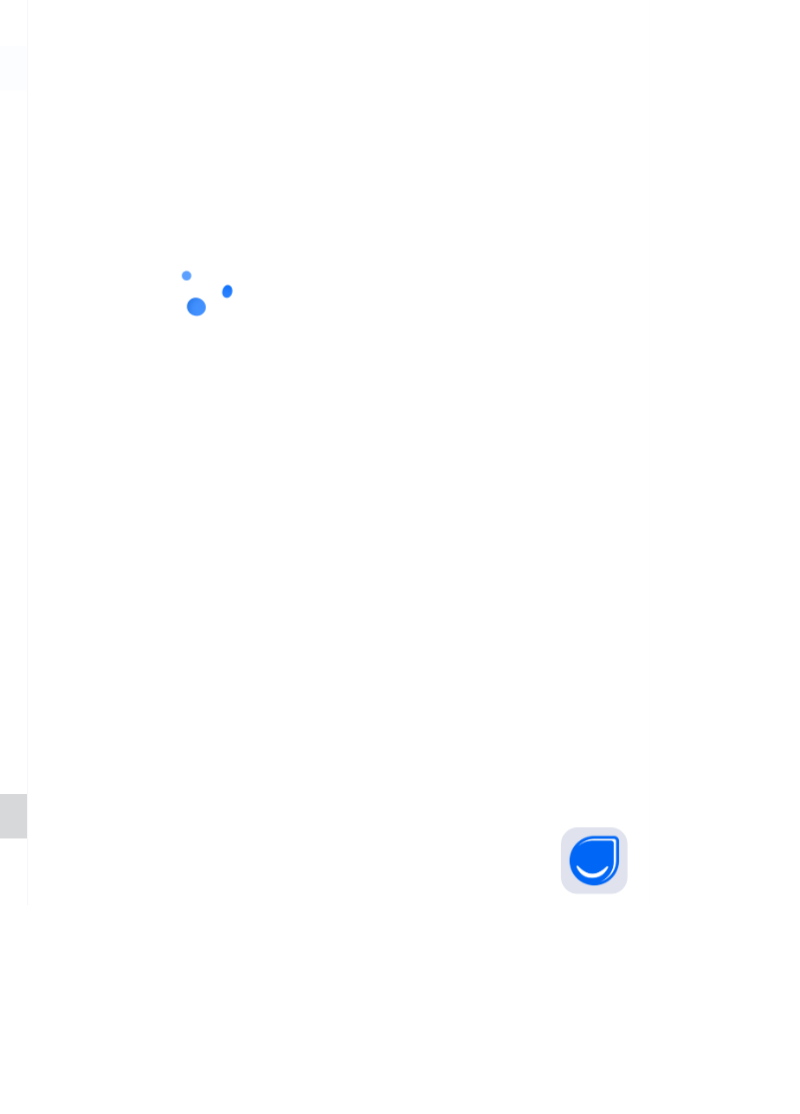 scroll, scrollTop: 0, scrollLeft: 0, axis: both 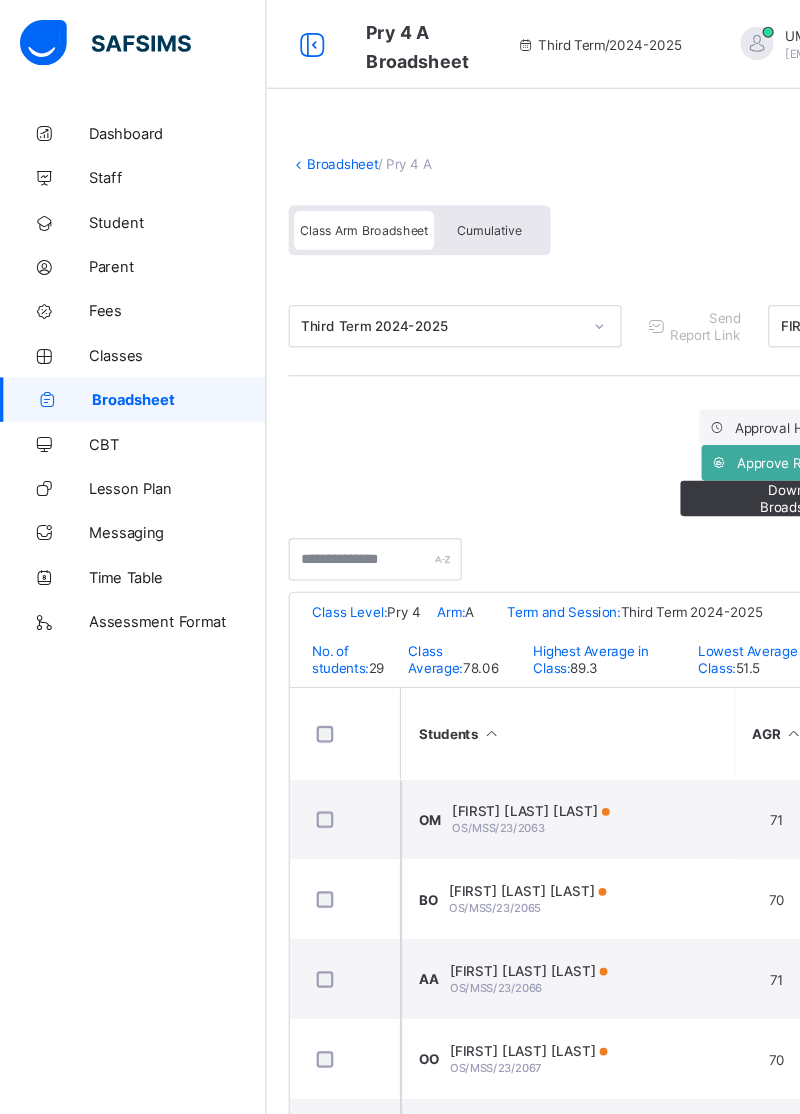click on "OLUWASEGUN MARVELOUS MARIA" at bounding box center [478, 730] 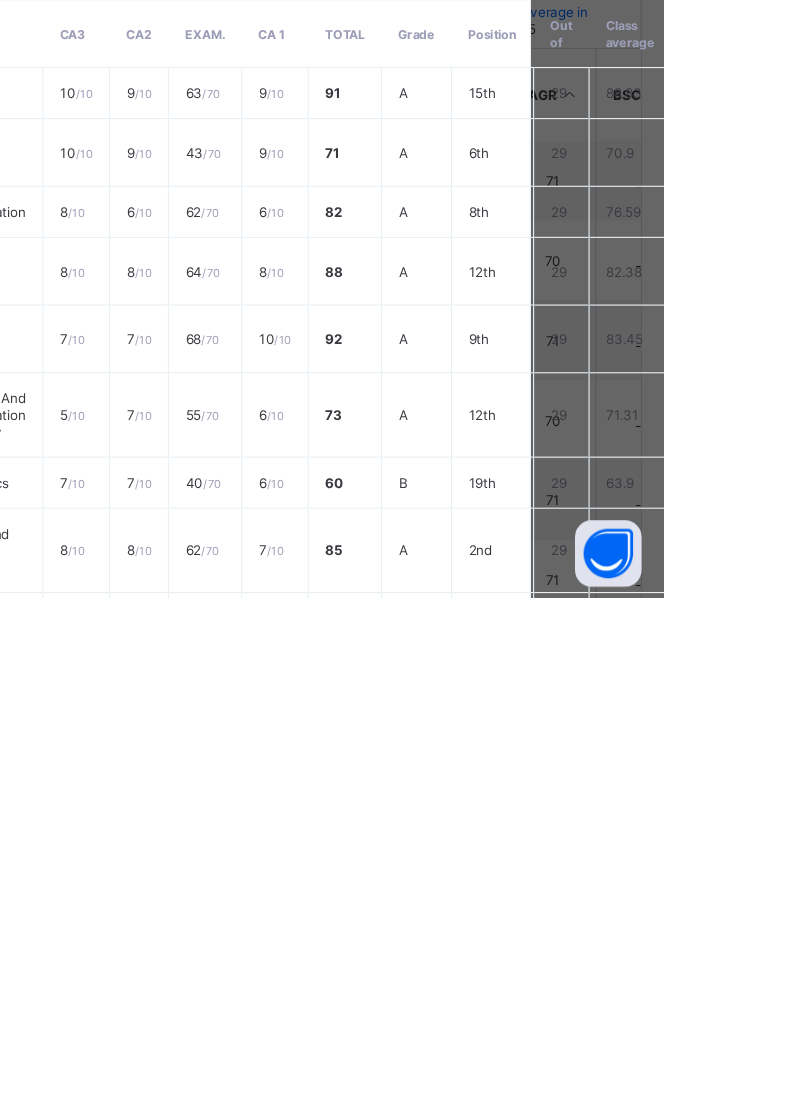 click on "Close" at bounding box center (430, 1428) 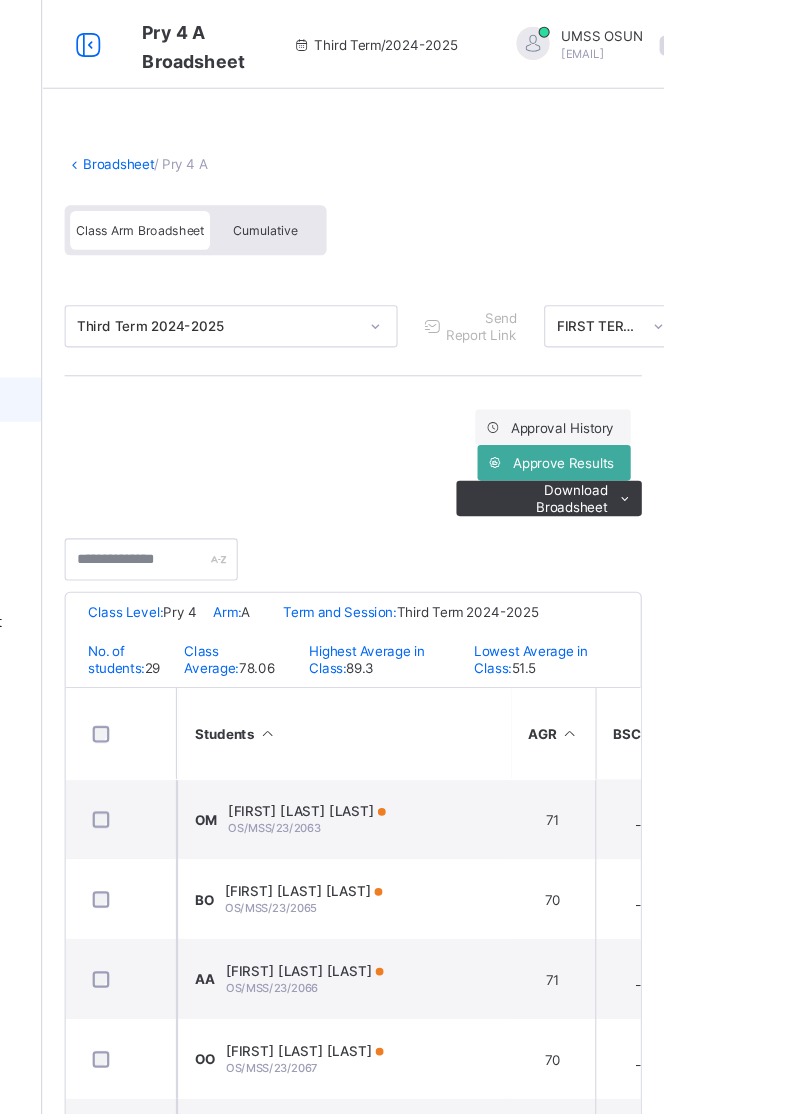 click on "Broadsheet" at bounding box center (309, 147) 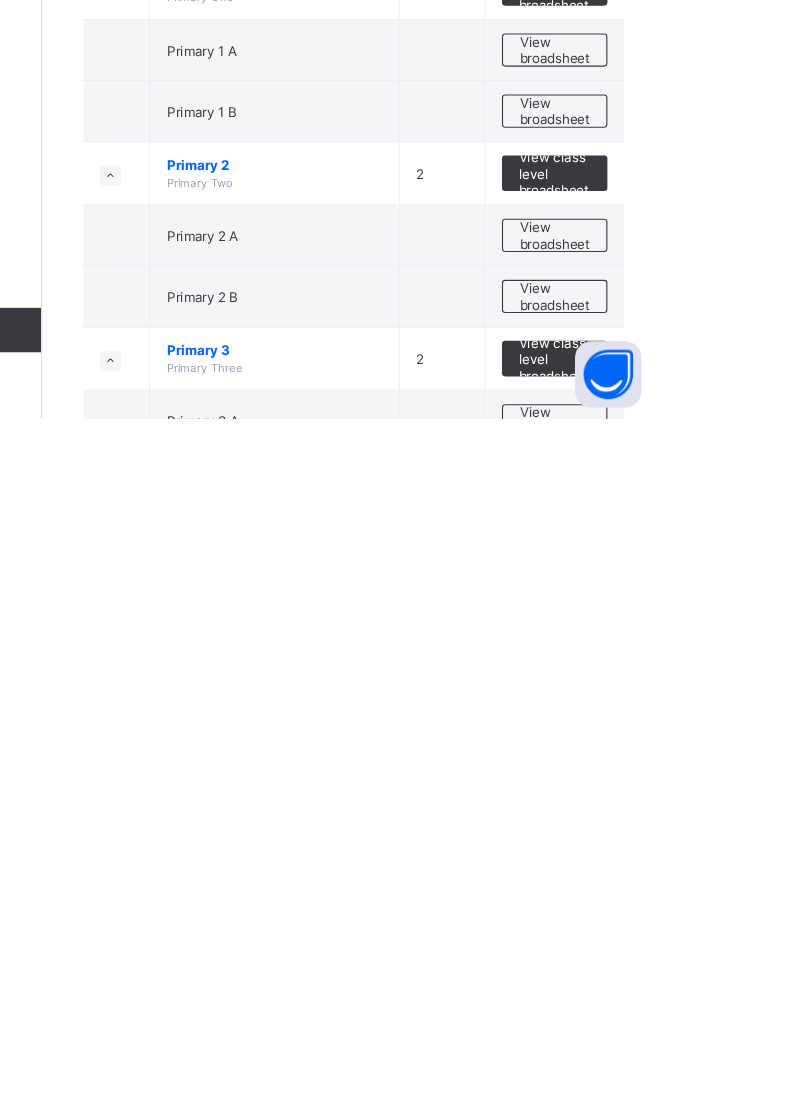 scroll, scrollTop: 0, scrollLeft: 0, axis: both 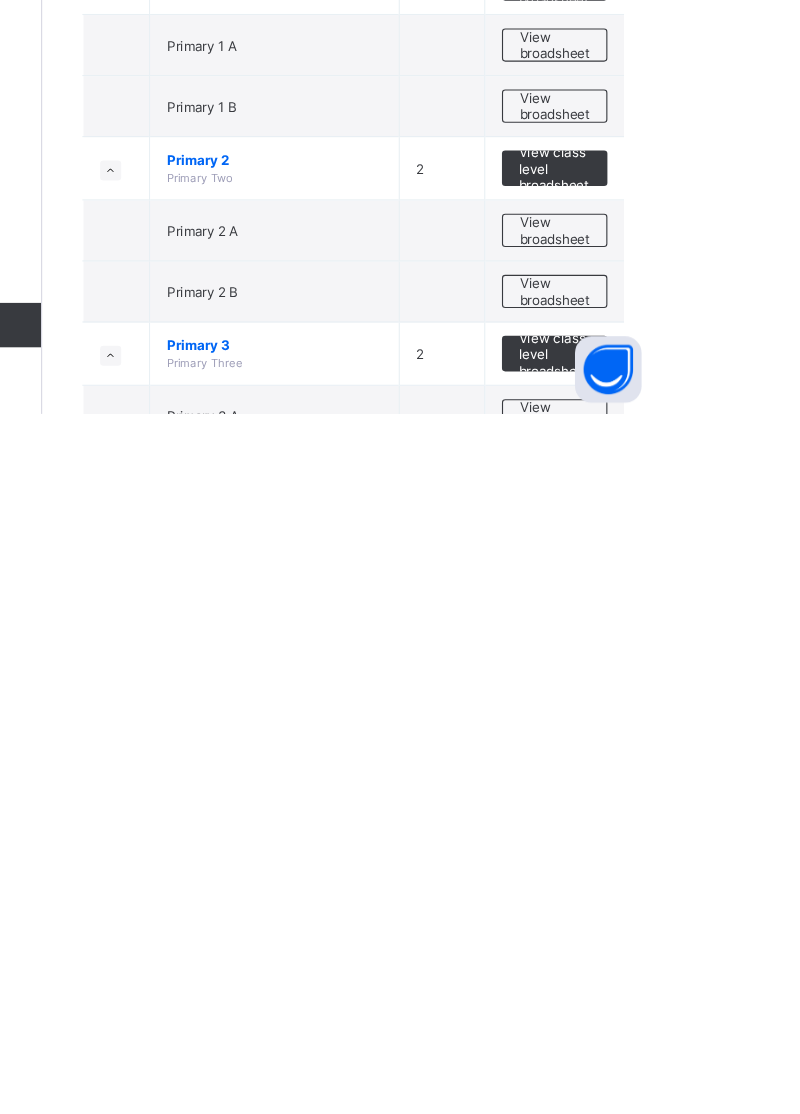 click on "View broadsheet" at bounding box center (701, 1560) 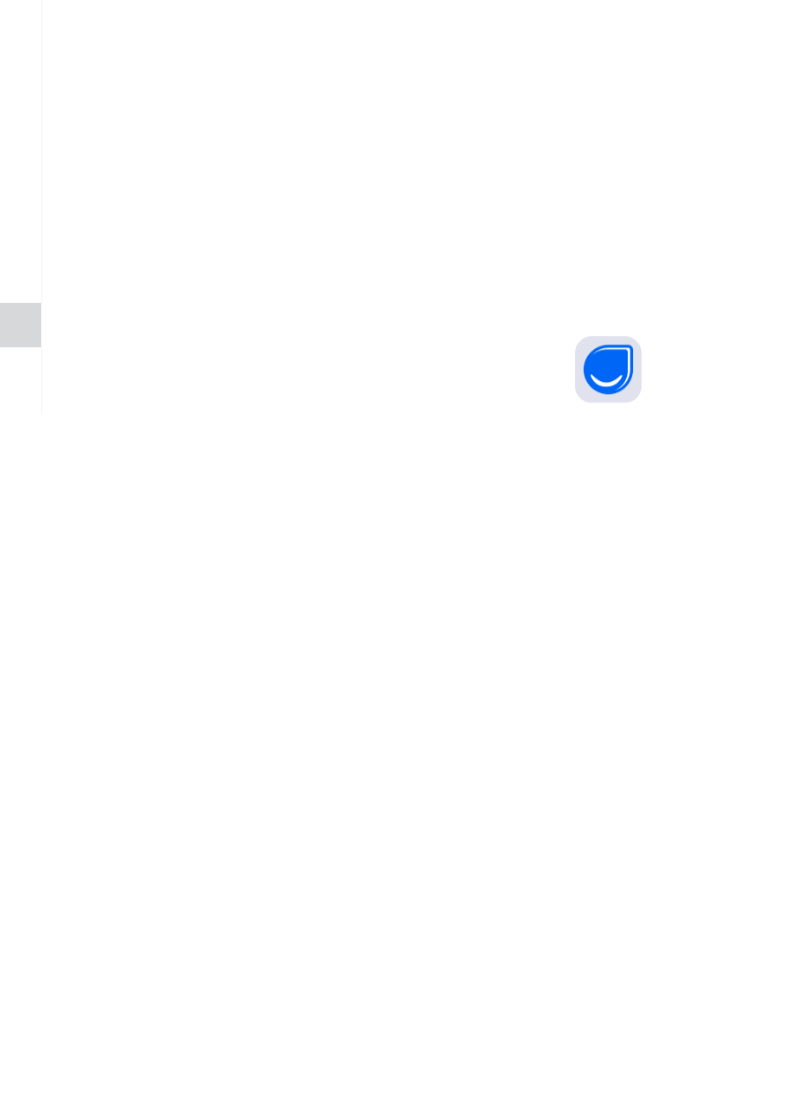 scroll, scrollTop: 0, scrollLeft: 0, axis: both 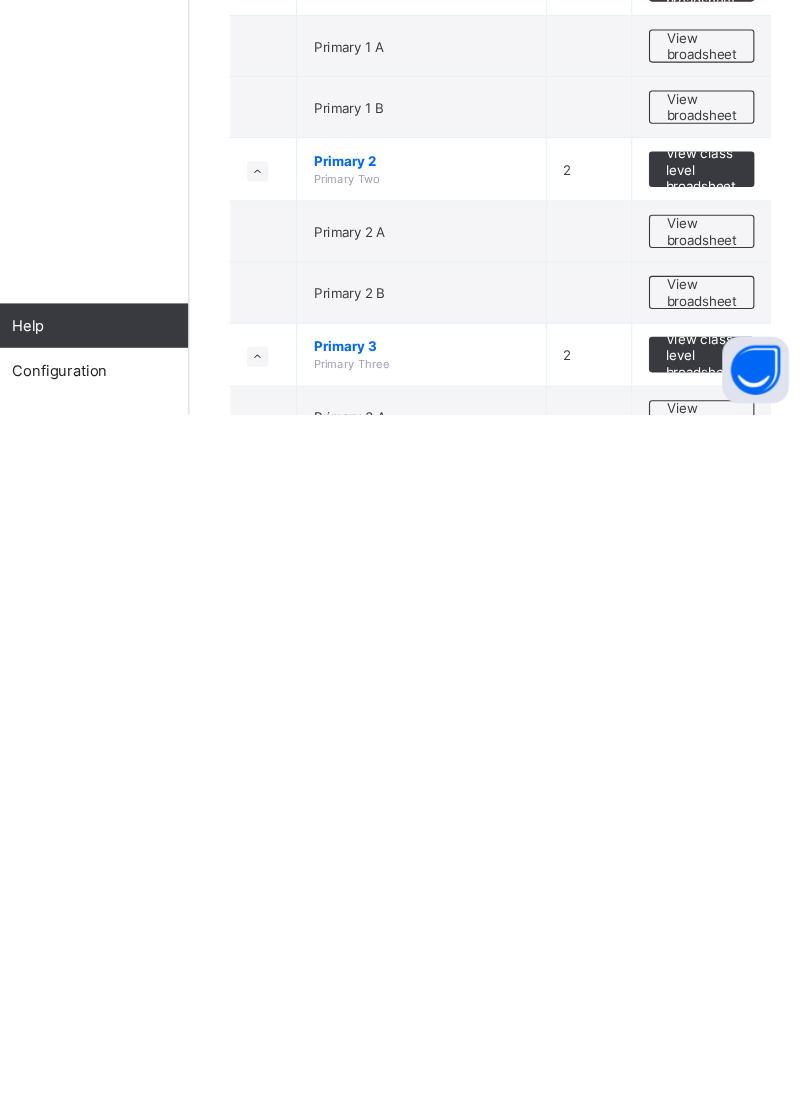 click on "View broadsheet" at bounding box center (701, 1560) 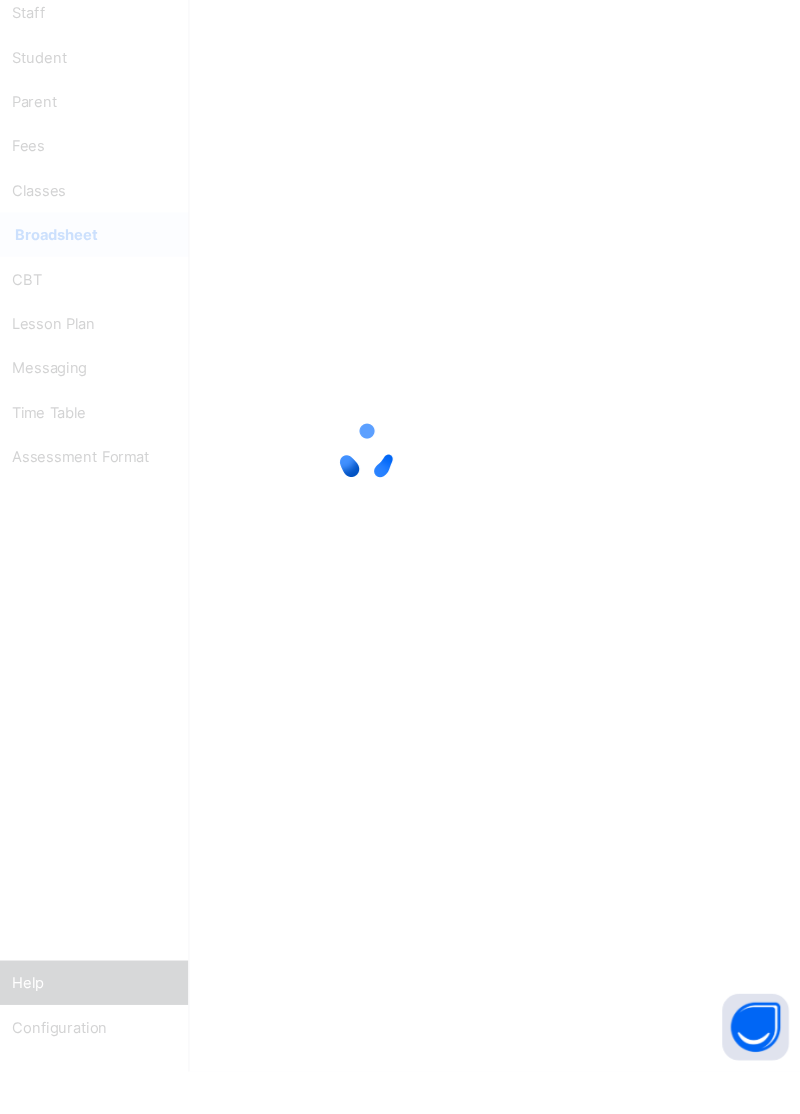 scroll, scrollTop: 0, scrollLeft: 0, axis: both 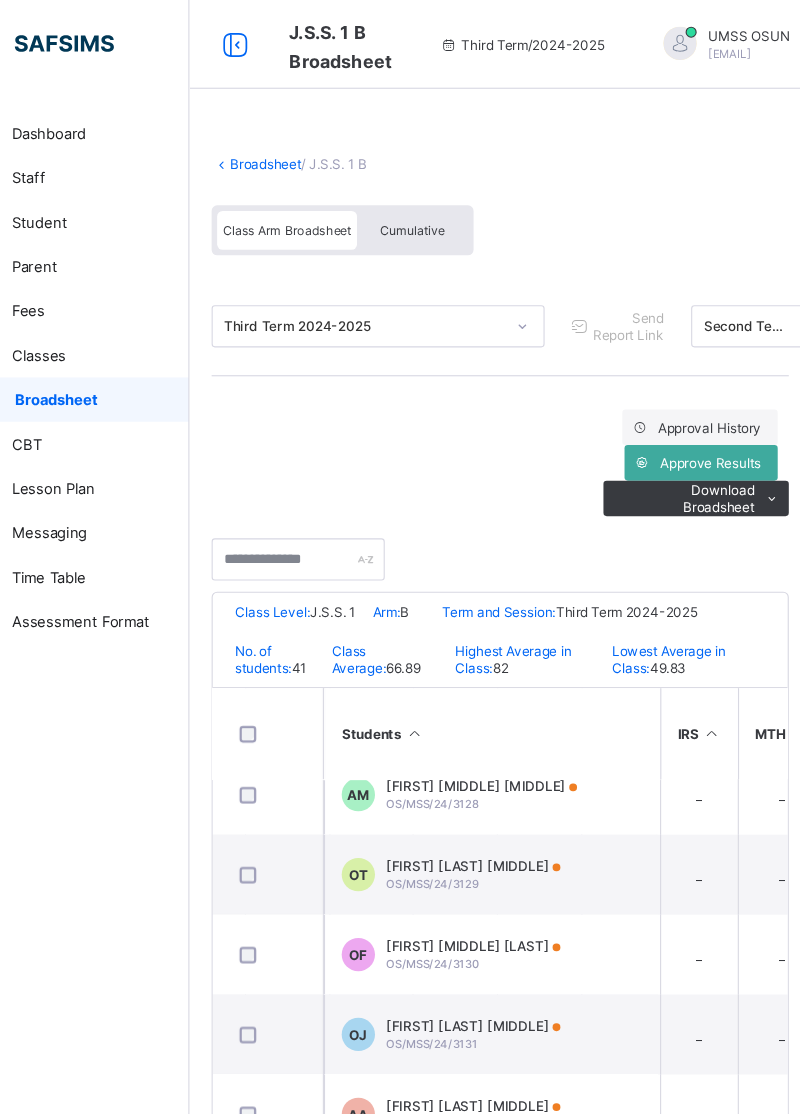 click on "OS/MSS/24/3129" at bounding box center (458, 796) 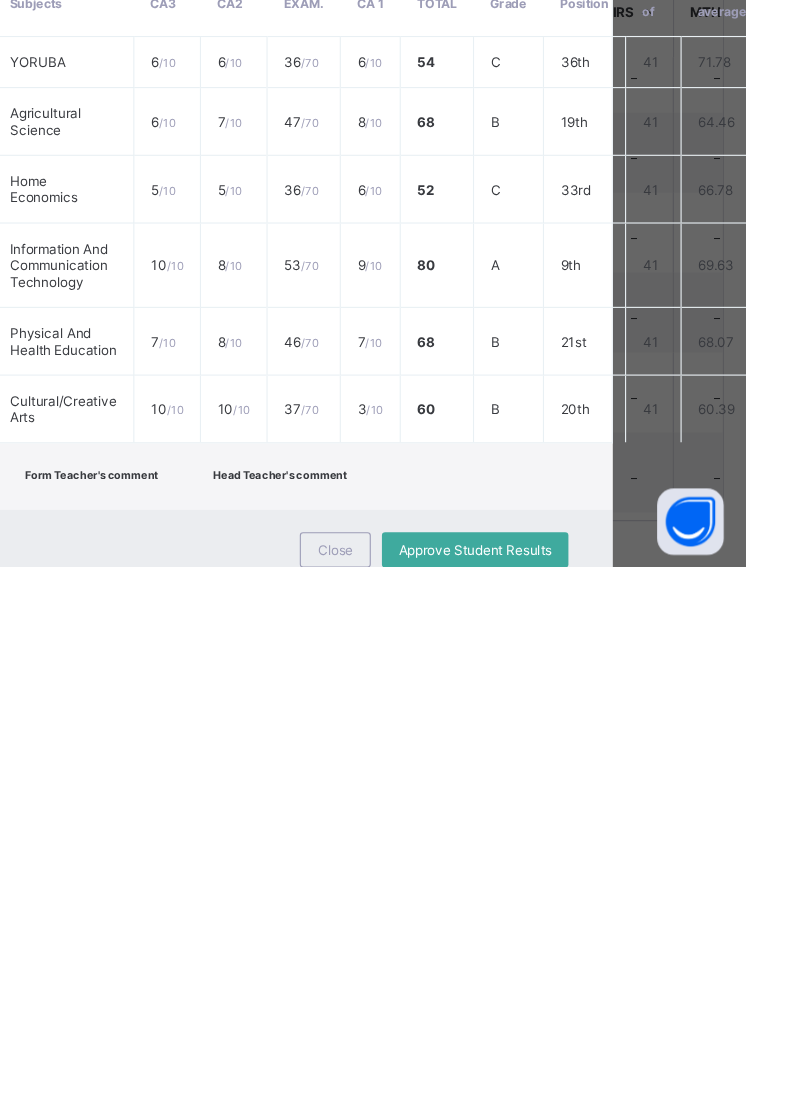 scroll, scrollTop: 0, scrollLeft: 0, axis: both 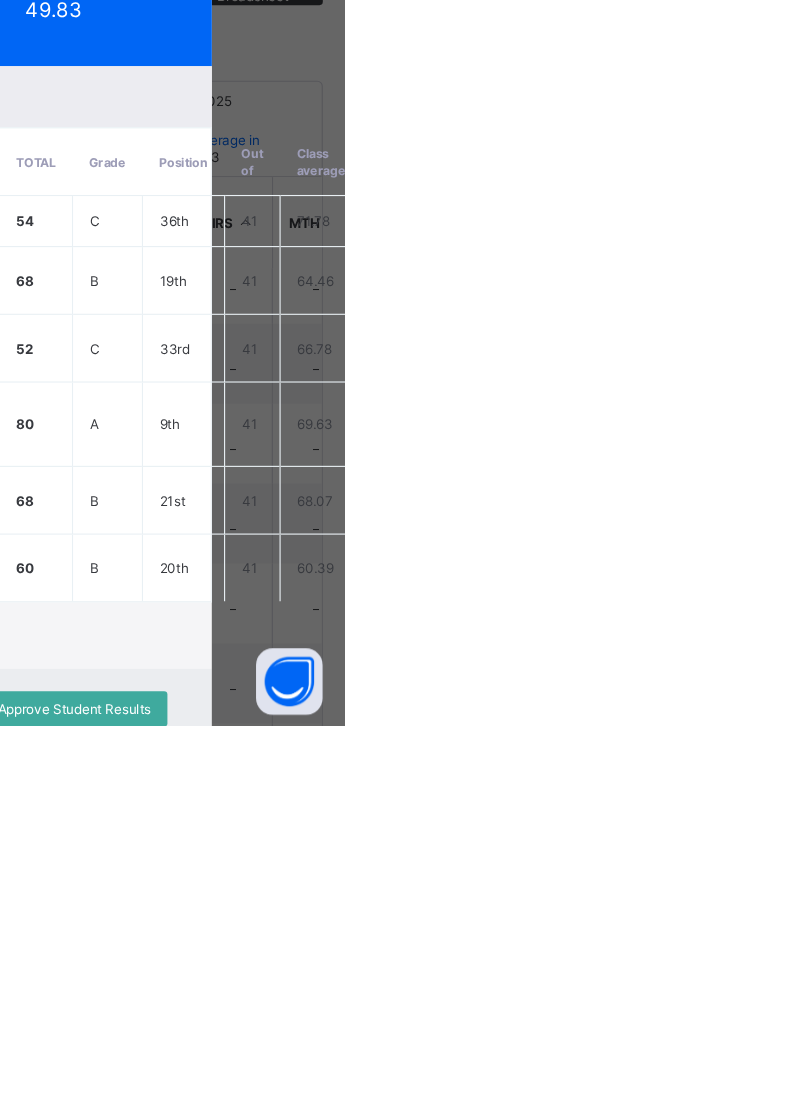 click on "Close" at bounding box center (430, 1099) 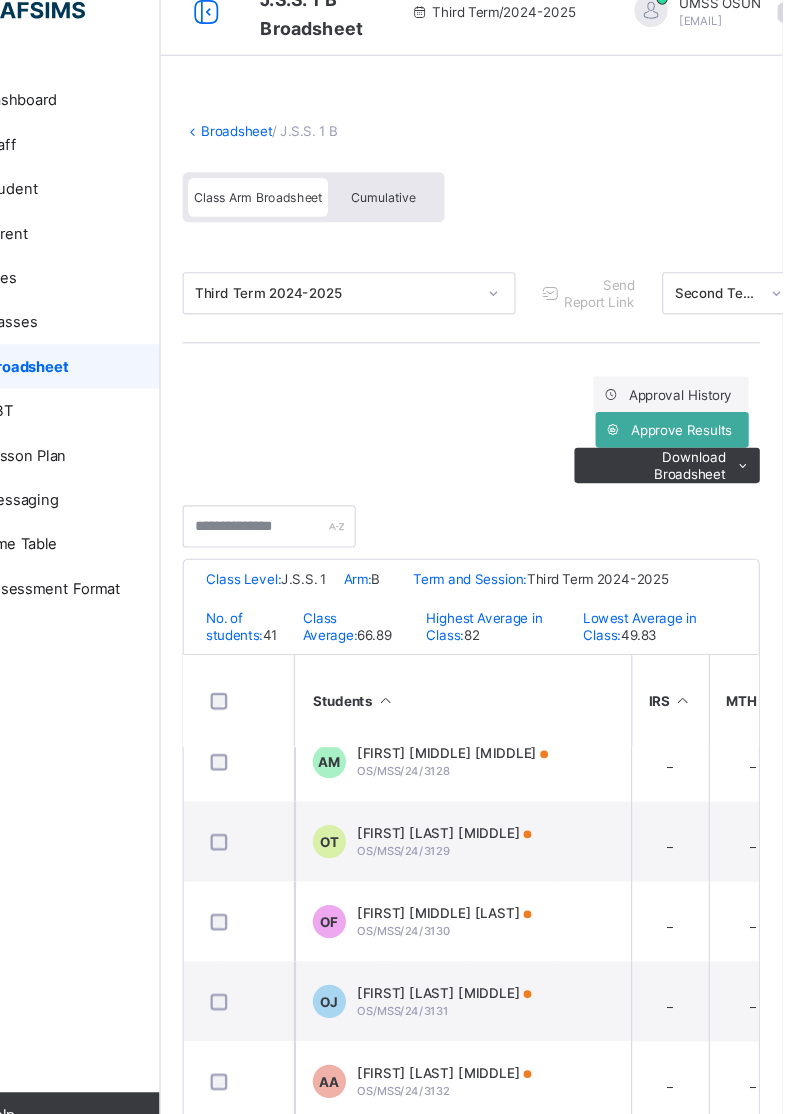 click on "[FIRST] [MIDDLE] [MIDDLE] [ID]" at bounding box center (503, 716) 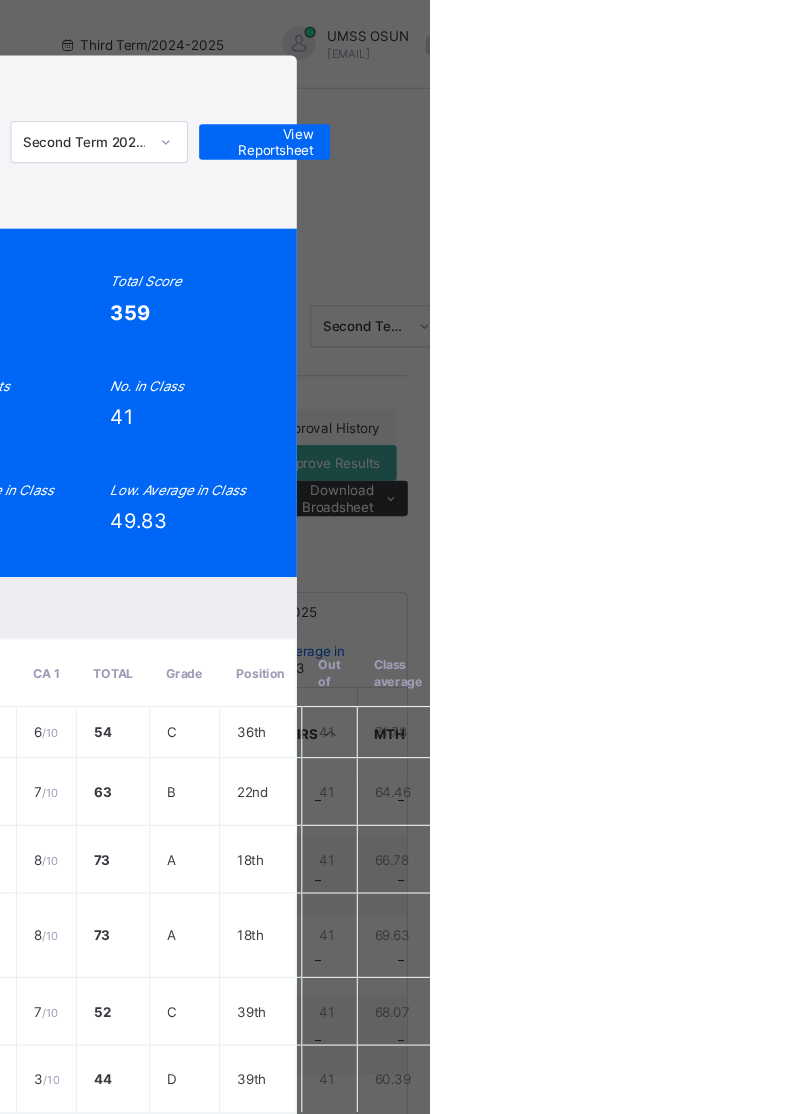 click on "View Reportsheet" at bounding box center [651, 128] 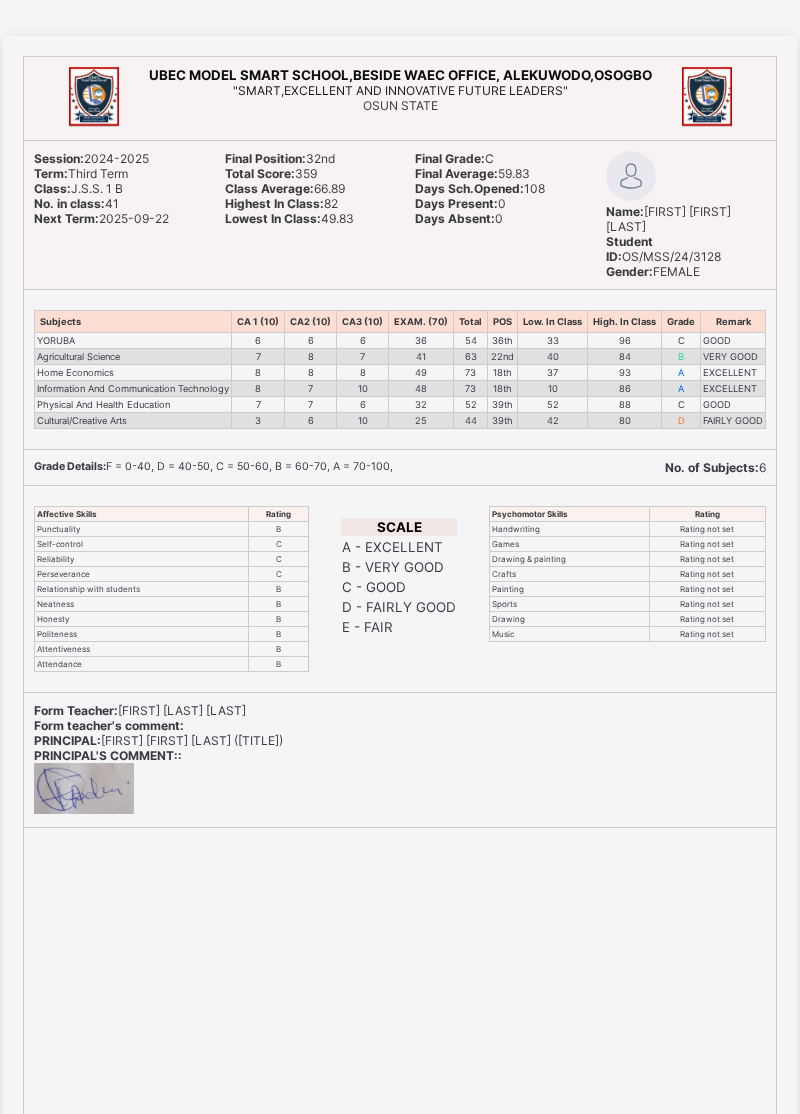 scroll, scrollTop: 146, scrollLeft: 0, axis: vertical 